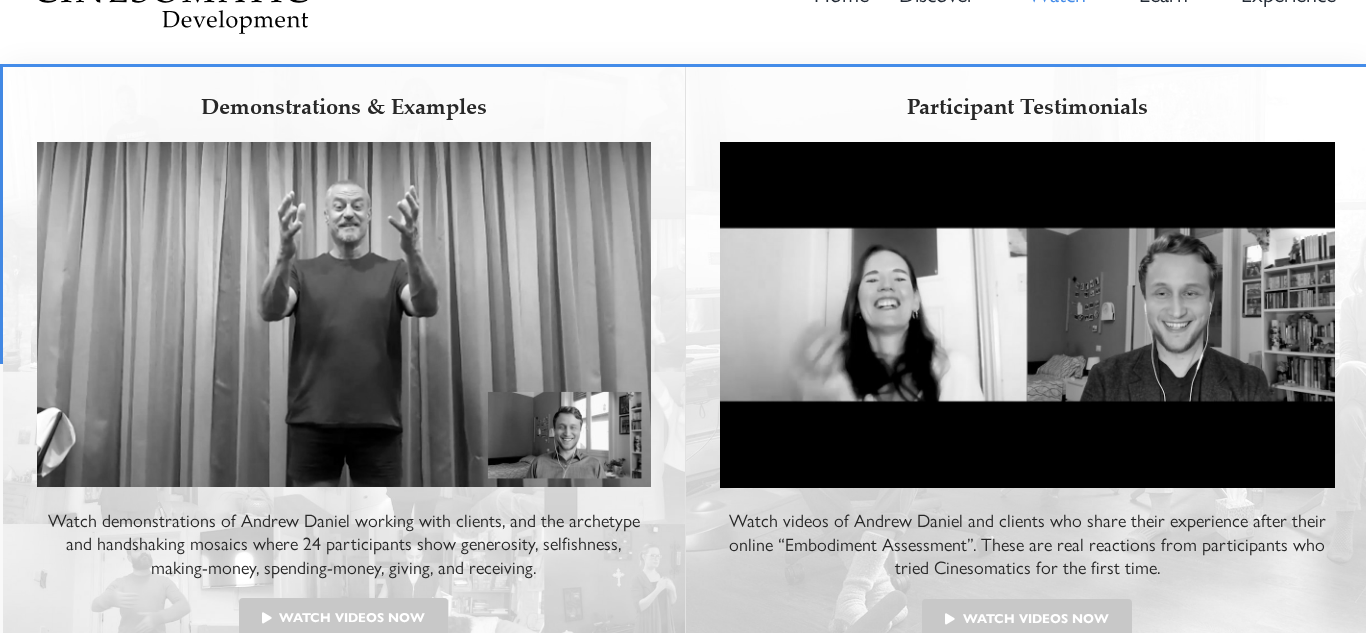 scroll, scrollTop: 120, scrollLeft: 0, axis: vertical 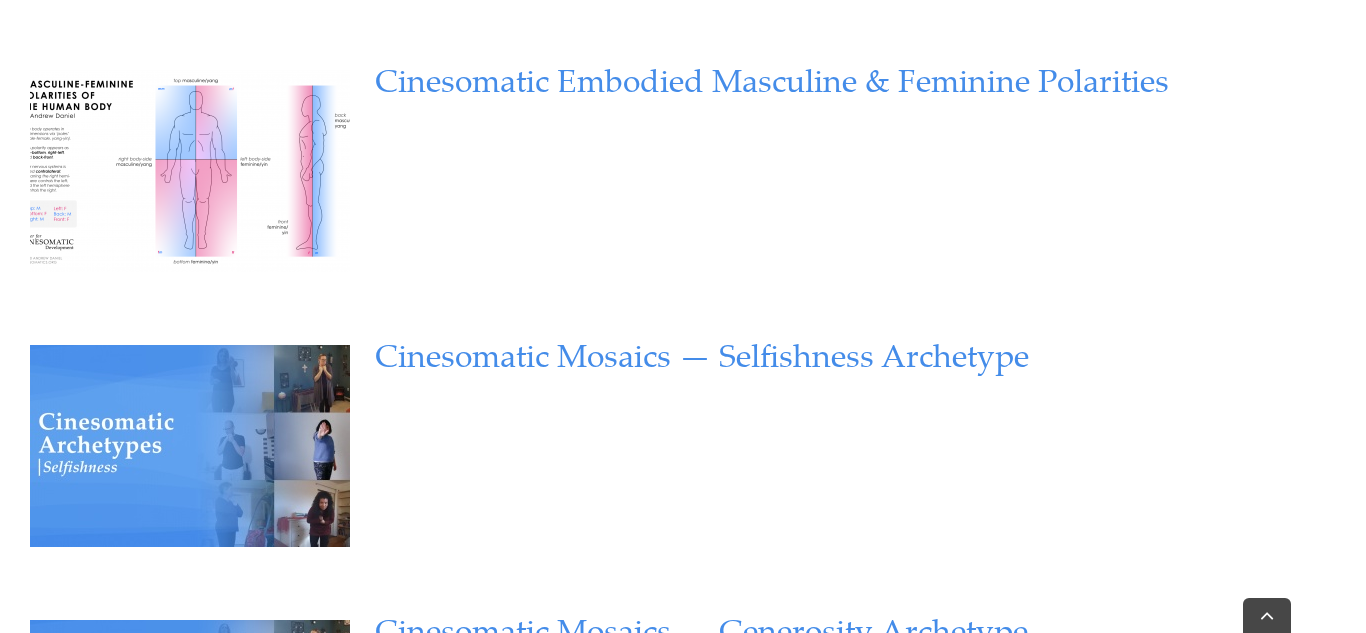 click on "Cine­so­mat­ic Embod­ied Mas­cu­line & Fem­i­nine Polarities" at bounding box center (772, 85) 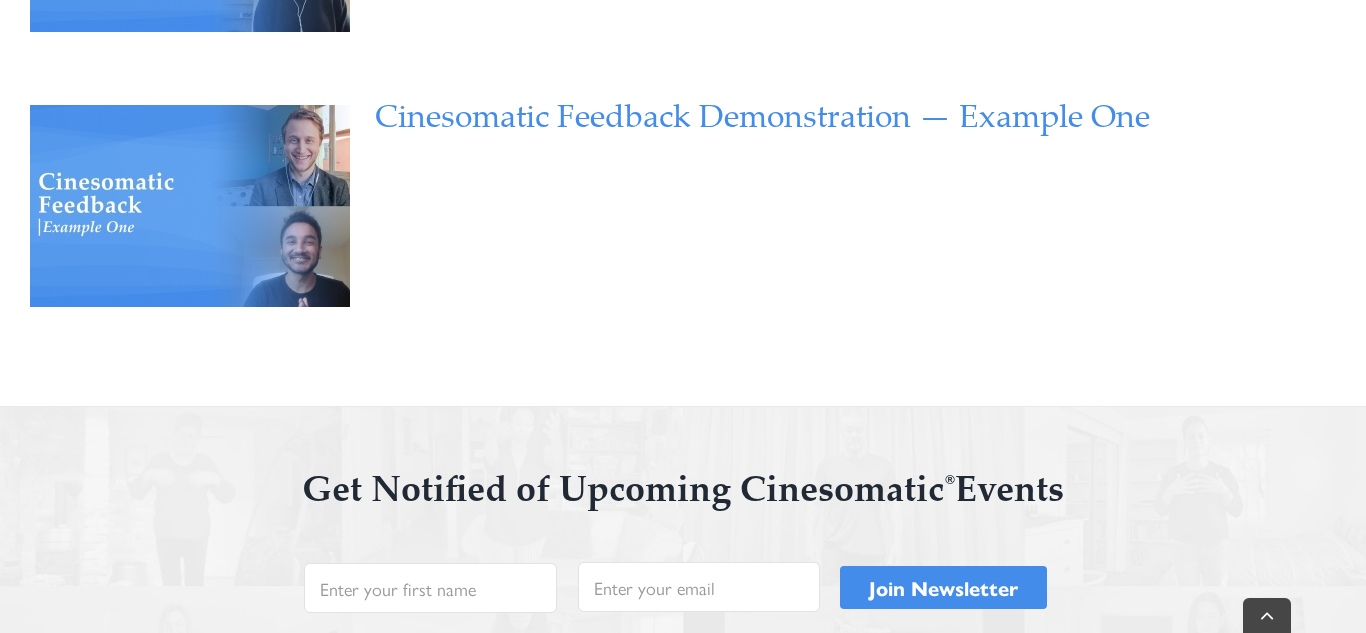 scroll, scrollTop: 3139, scrollLeft: 0, axis: vertical 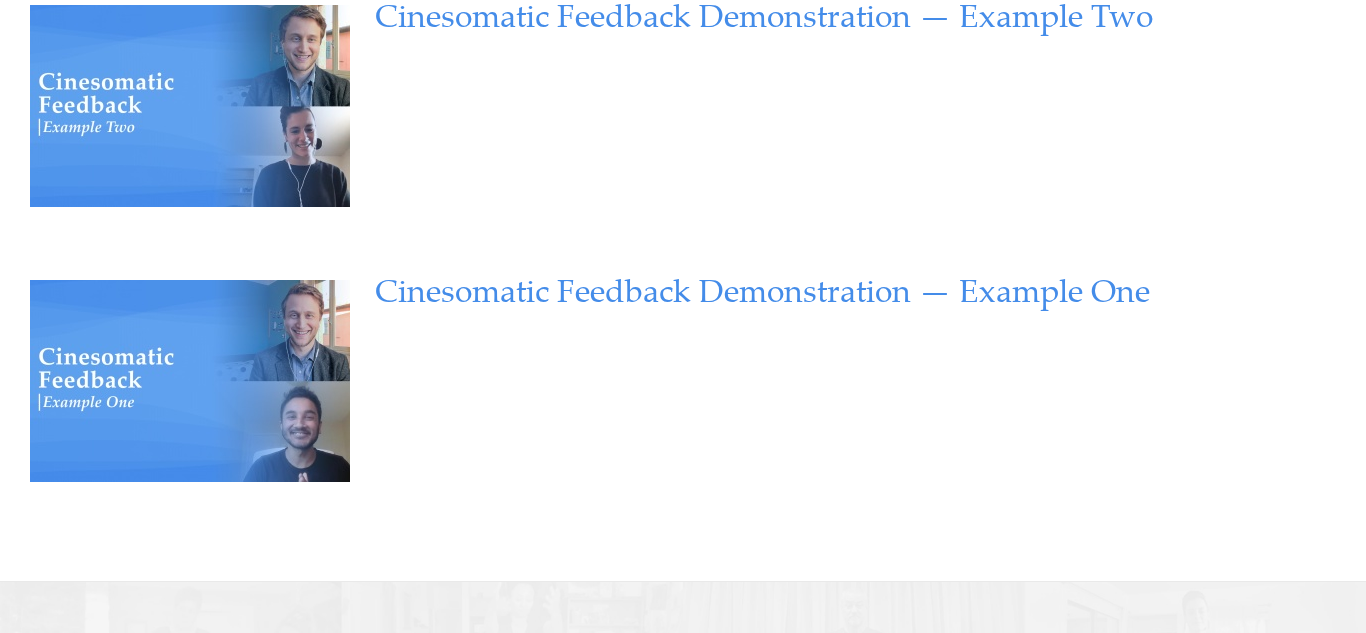 click on "Cine­so­mat­ic Feed­back Demon­stra­tion — Exam­ple One" at bounding box center (762, 295) 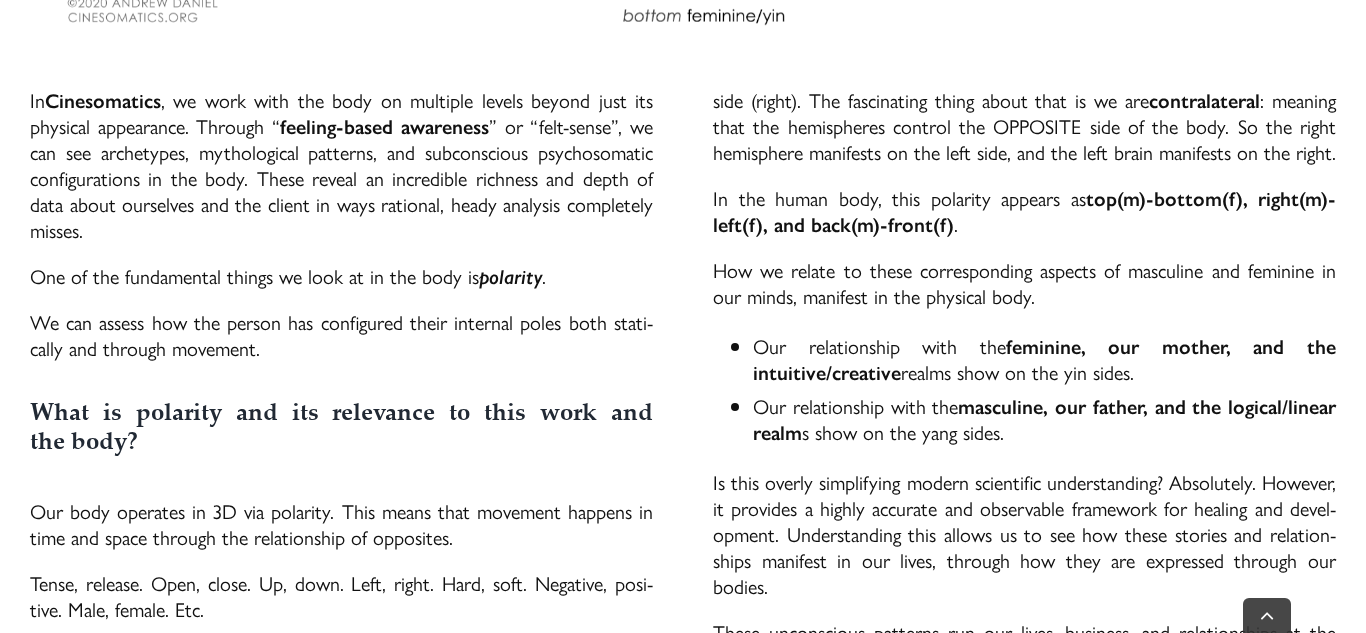 scroll, scrollTop: 1200, scrollLeft: 0, axis: vertical 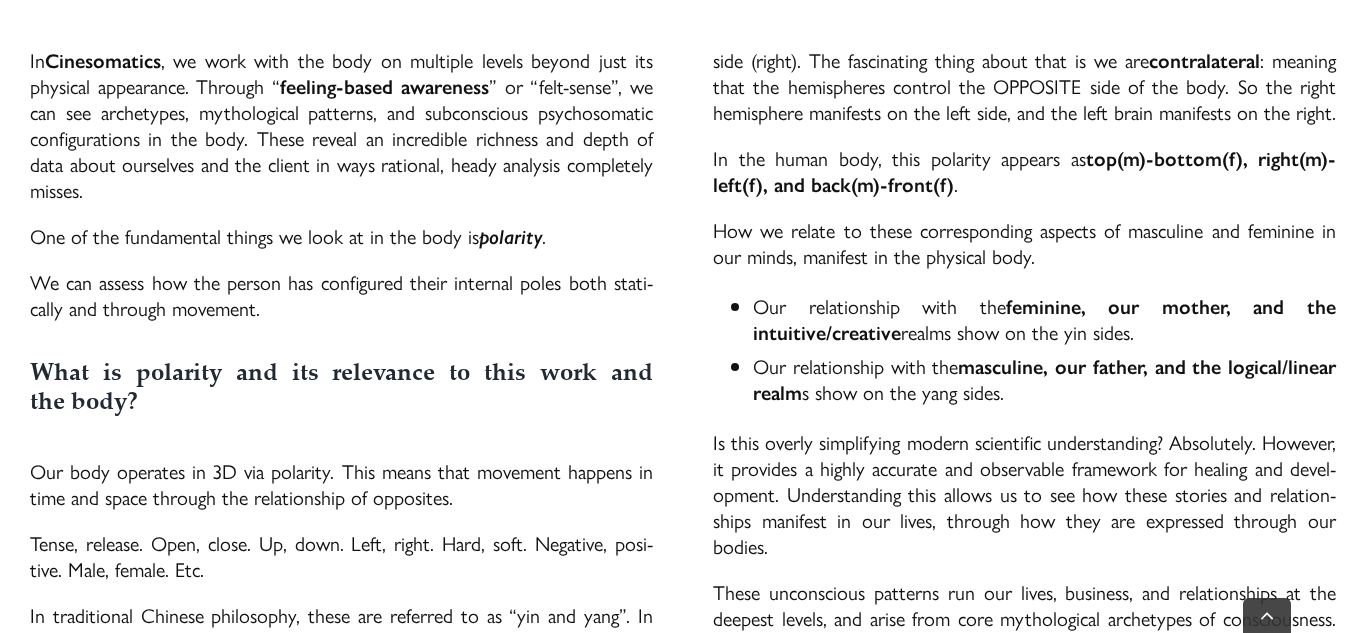 click on "In  Cine­so­mat­ics , we work with the body on mul­ti­ple levels beyond just its phys­i­cal appear­ance. Through “ feel­ing-based aware­ness ” or “felt-sense”, we can see arche­types, mytho­log­i­cal pat­terns, and sub­con­scious psy­cho­so­mat­ic con­fig­u­ra­tions in the body. These reveal an incred­i­ble rich­ness and depth of data about our­selves and the client in ways ratio­nal, heady analy­sis com­plete­ly misses." at bounding box center [341, 125] 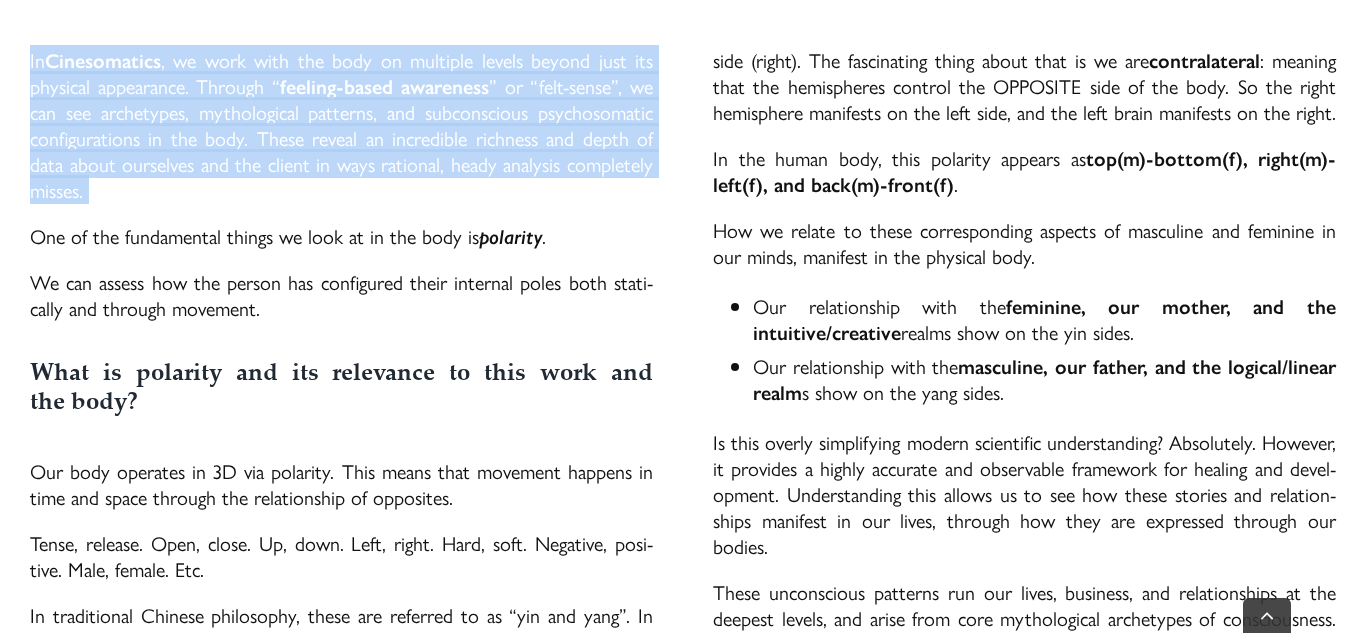 click on "In  Cine­so­mat­ics , we work with the body on mul­ti­ple levels beyond just its phys­i­cal appear­ance. Through “ feel­ing-based aware­ness ” or “felt-sense”, we can see arche­types, mytho­log­i­cal pat­terns, and sub­con­scious psy­cho­so­mat­ic con­fig­u­ra­tions in the body. These reveal an incred­i­ble rich­ness and depth of data about our­selves and the client in ways ratio­nal, heady analy­sis com­plete­ly misses." at bounding box center [341, 125] 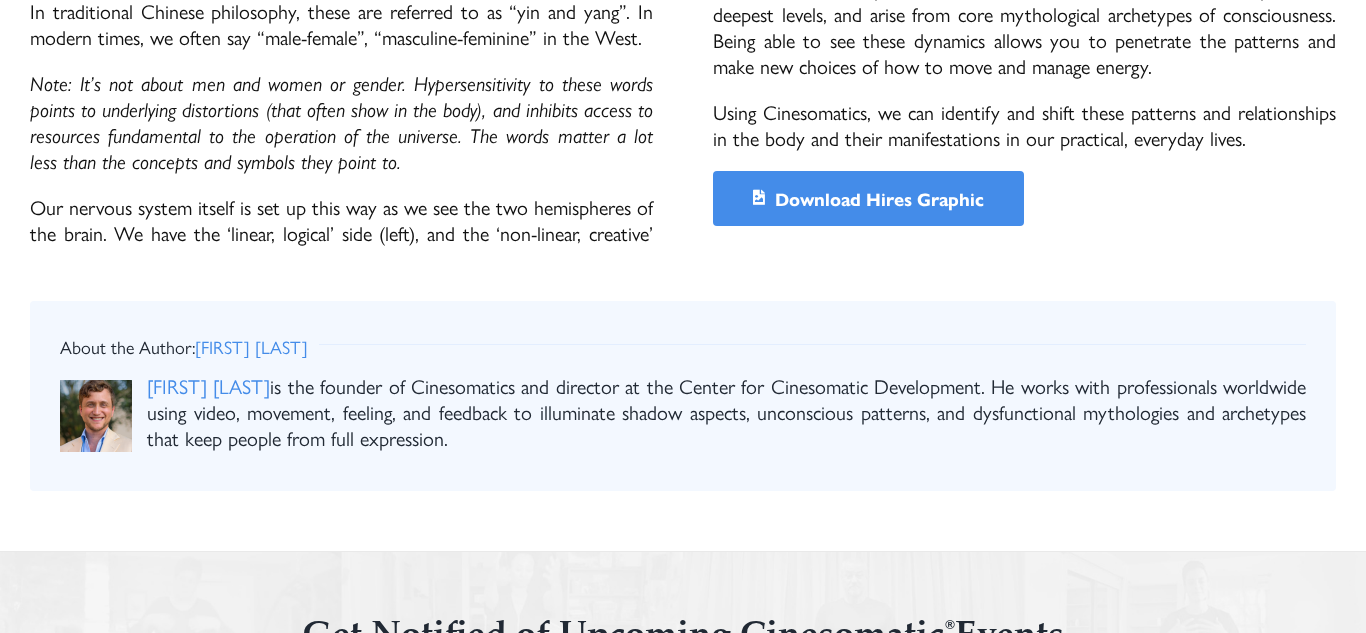 scroll, scrollTop: 1800, scrollLeft: 0, axis: vertical 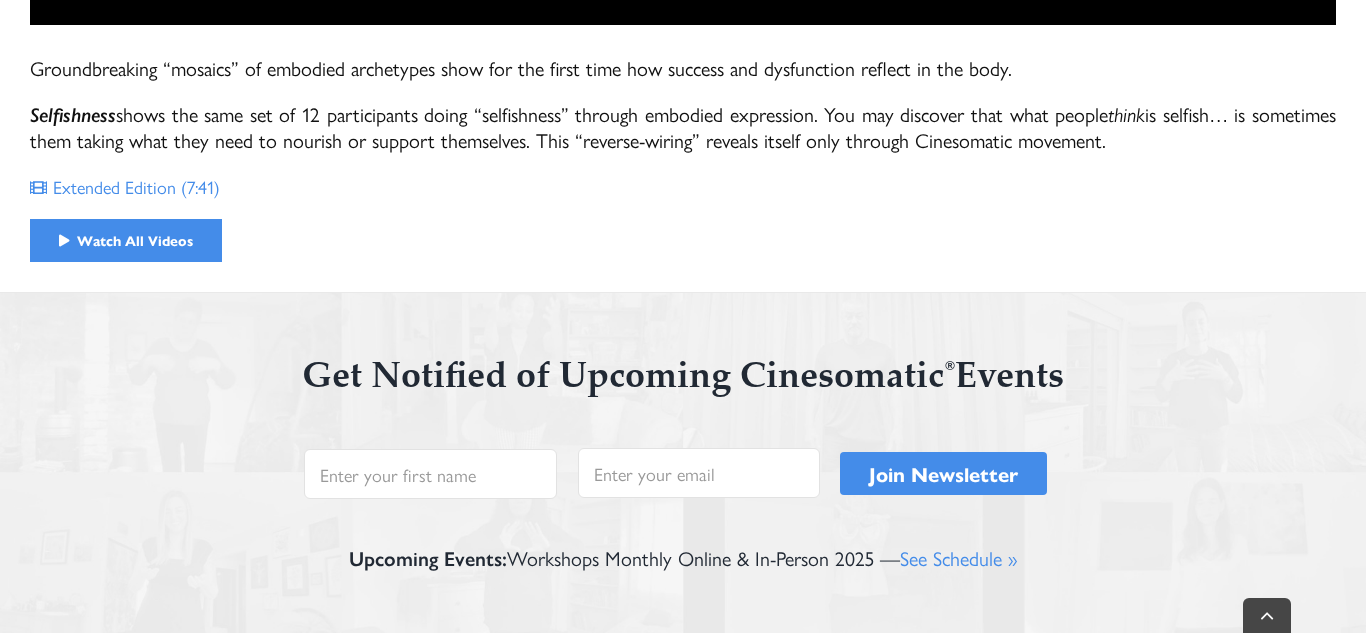 click on "Self­ish­ness  shows the same set of 12 par­tic­i­pants doing “self­ish­ness” through embod­ied expres­sion. You may dis­cov­er that what people  think  is self­ish… is some­times them taking what they need to nour­ish or sup­port them­selves. This “reverse-wiring” reveals itself only through Cine­so­mat­ic movement." at bounding box center [683, 127] 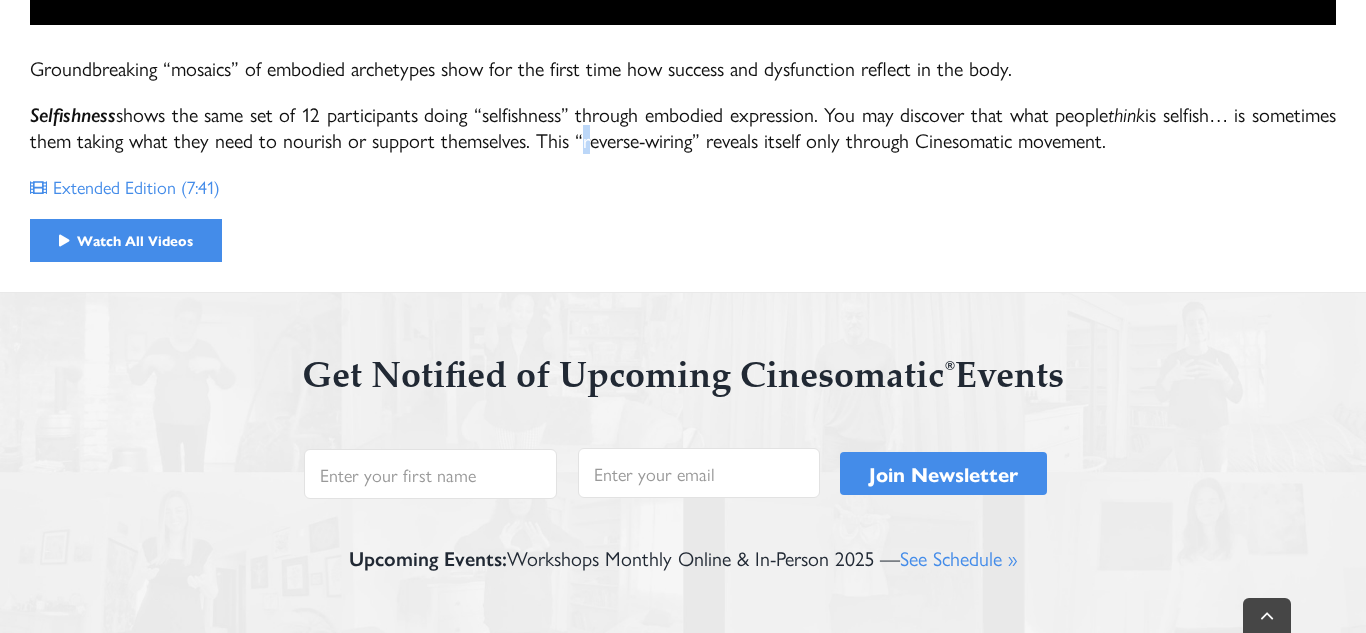 click on "Self­ish­ness  shows the same set of 12 par­tic­i­pants doing “self­ish­ness” through embod­ied expres­sion. You may dis­cov­er that what people  think  is self­ish… is some­times them taking what they need to nour­ish or sup­port them­selves. This “reverse-wiring” reveals itself only through Cine­so­mat­ic movement." at bounding box center [683, 127] 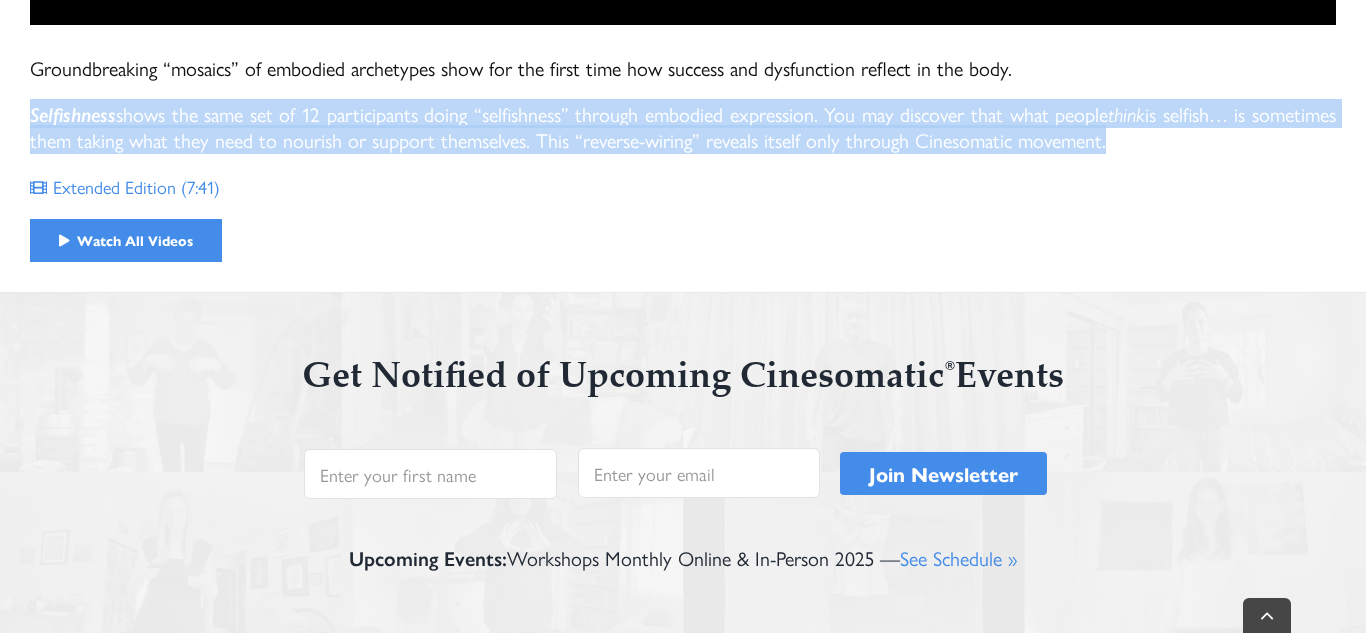 click on "Self­ish­ness  shows the same set of 12 par­tic­i­pants doing “self­ish­ness” through embod­ied expres­sion. You may dis­cov­er that what people  think  is self­ish… is some­times them taking what they need to nour­ish or sup­port them­selves. This “reverse-wiring” reveals itself only through Cine­so­mat­ic movement." at bounding box center (683, 127) 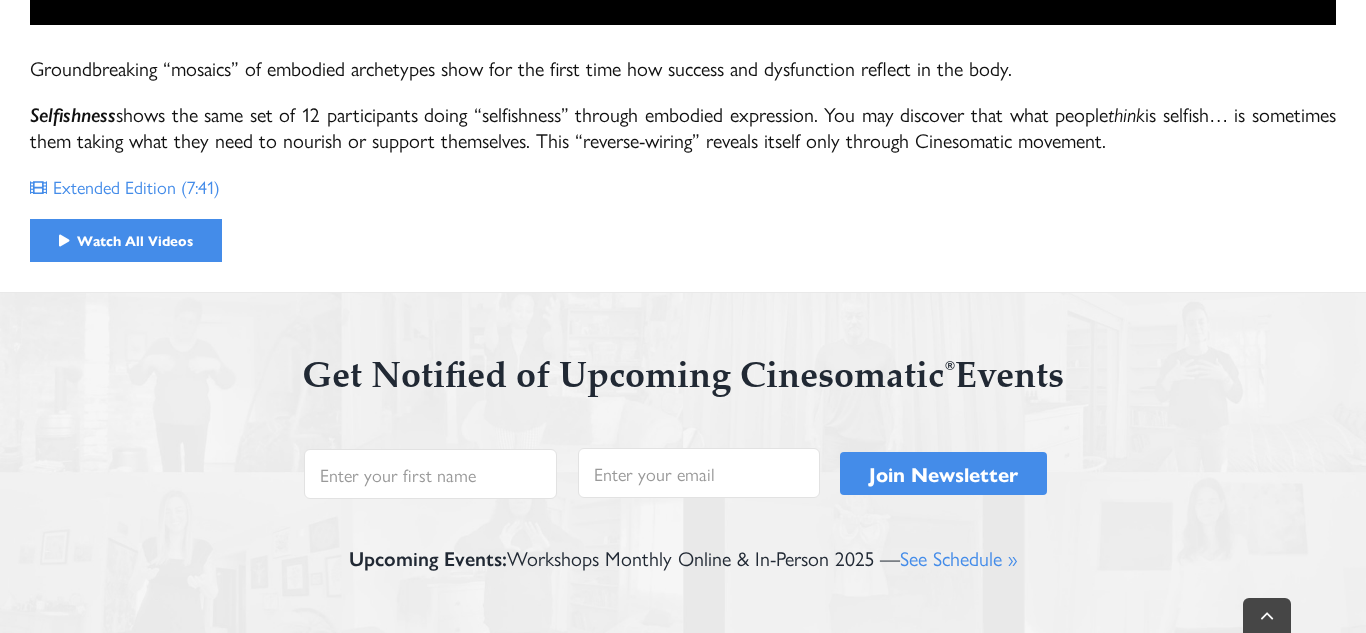 click on "Self­ish­ness  shows the same set of 12 par­tic­i­pants doing “self­ish­ness” through embod­ied expres­sion. You may dis­cov­er that what people  think  is self­ish… is some­times them taking what they need to nour­ish or sup­port them­selves. This “reverse-wiring” reveals itself only through Cine­so­mat­ic movement." at bounding box center [683, 127] 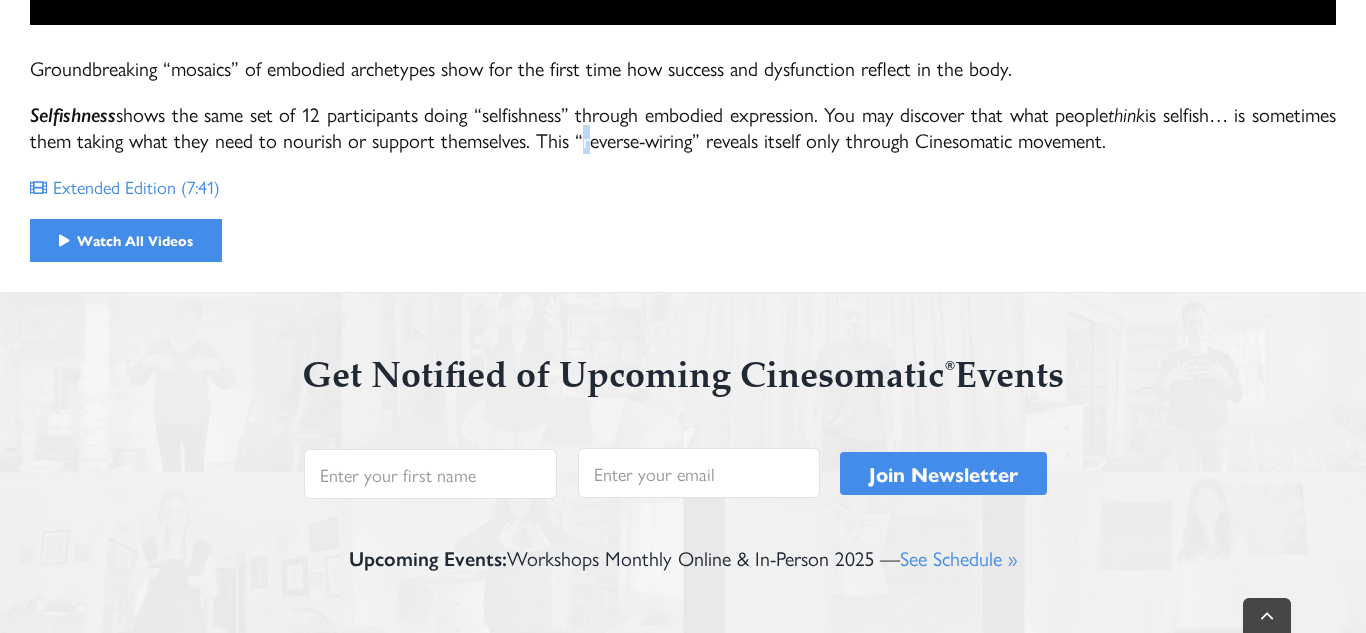 click on "Self­ish­ness  shows the same set of 12 par­tic­i­pants doing “self­ish­ness” through embod­ied expres­sion. You may dis­cov­er that what people  think  is self­ish… is some­times them taking what they need to nour­ish or sup­port them­selves. This “reverse-wiring” reveals itself only through Cine­so­mat­ic movement." at bounding box center [683, 127] 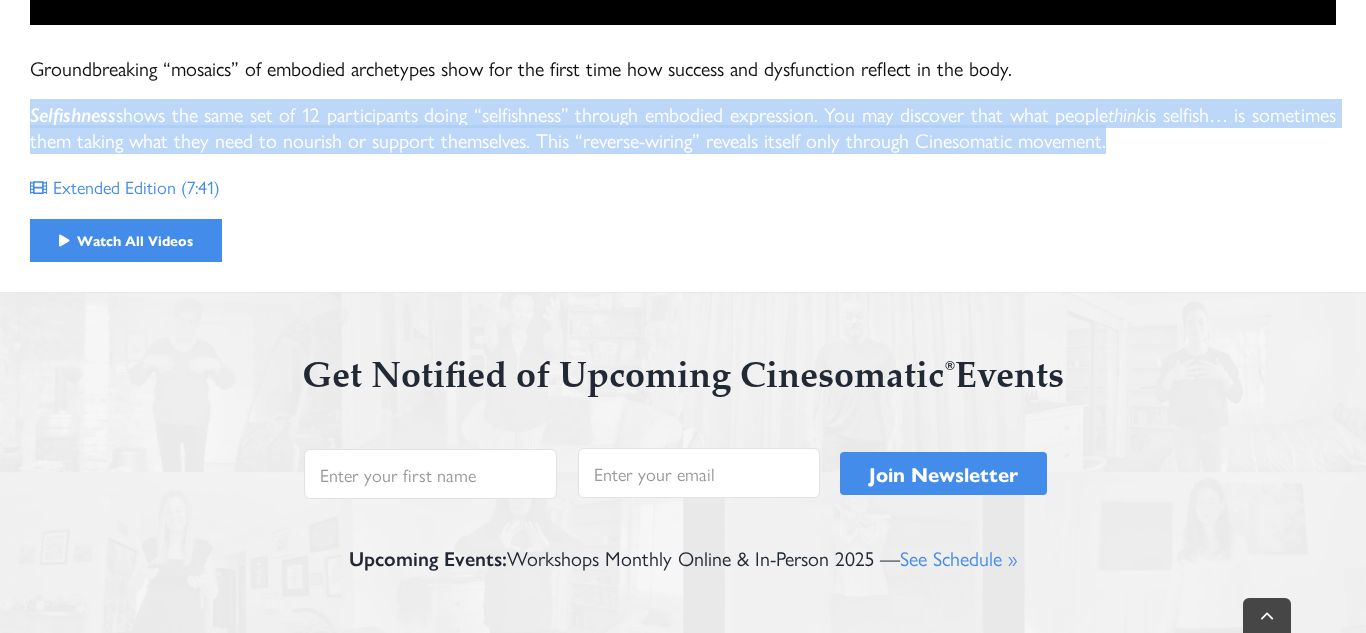 click on "Self­ish­ness  shows the same set of 12 par­tic­i­pants doing “self­ish­ness” through embod­ied expres­sion. You may dis­cov­er that what people  think  is self­ish… is some­times them taking what they need to nour­ish or sup­port them­selves. This “reverse-wiring” reveals itself only through Cine­so­mat­ic movement." at bounding box center (683, 127) 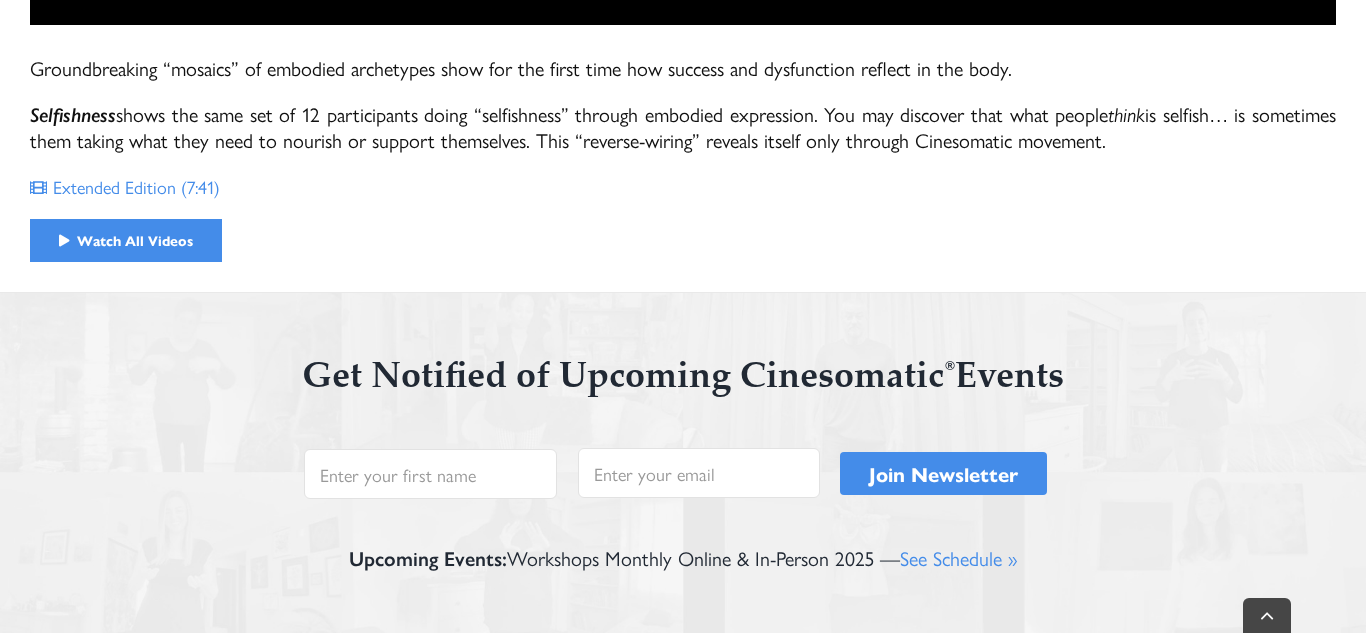click on "Self­ish­ness  shows the same set of 12 par­tic­i­pants doing “self­ish­ness” through embod­ied expres­sion. You may dis­cov­er that what people  think  is self­ish… is some­times them taking what they need to nour­ish or sup­port them­selves. This “reverse-wiring” reveals itself only through Cine­so­mat­ic movement." at bounding box center (683, 127) 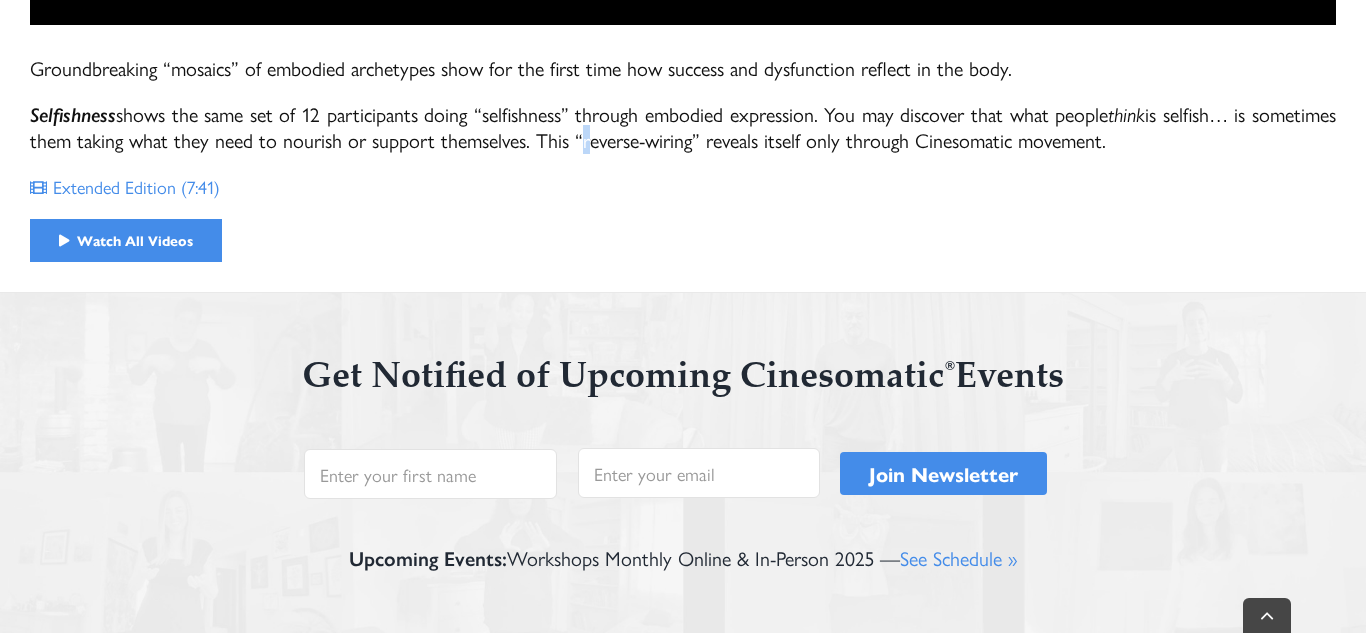 click on "Self­ish­ness  shows the same set of 12 par­tic­i­pants doing “self­ish­ness” through embod­ied expres­sion. You may dis­cov­er that what people  think  is self­ish… is some­times them taking what they need to nour­ish or sup­port them­selves. This “reverse-wiring” reveals itself only through Cine­so­mat­ic movement." at bounding box center [683, 127] 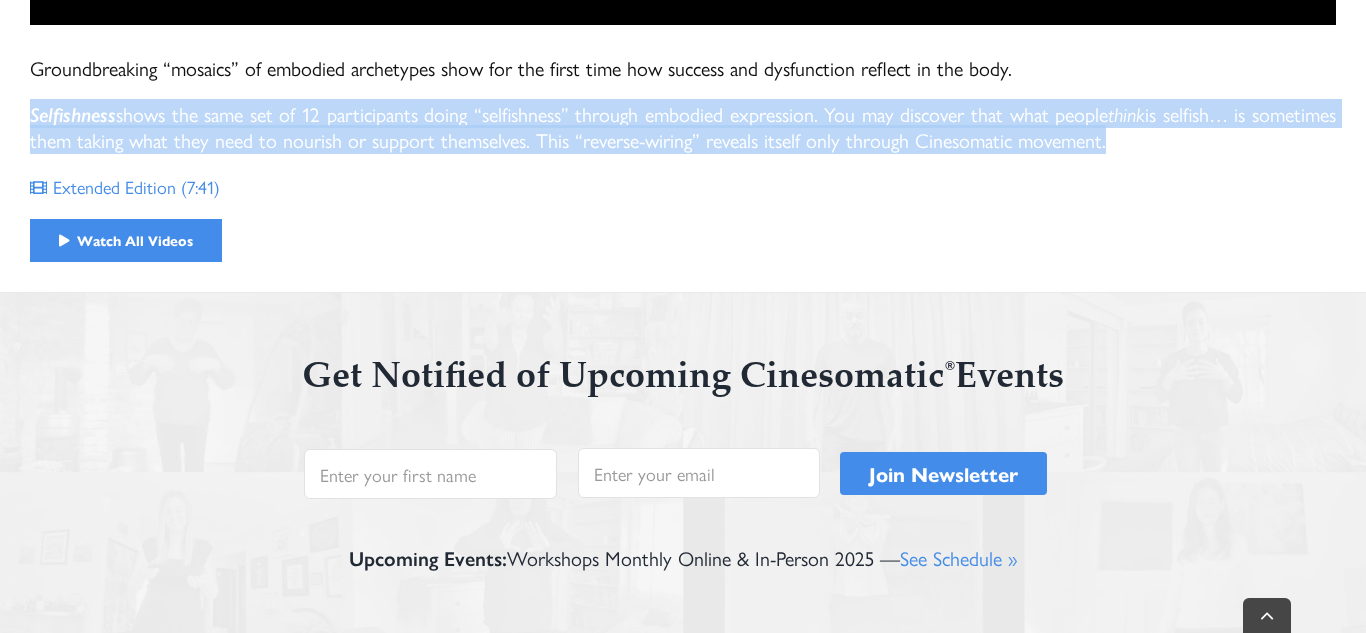 click on "Self­ish­ness  shows the same set of 12 par­tic­i­pants doing “self­ish­ness” through embod­ied expres­sion. You may dis­cov­er that what people  think  is self­ish… is some­times them taking what they need to nour­ish or sup­port them­selves. This “reverse-wiring” reveals itself only through Cine­so­mat­ic movement." at bounding box center (683, 127) 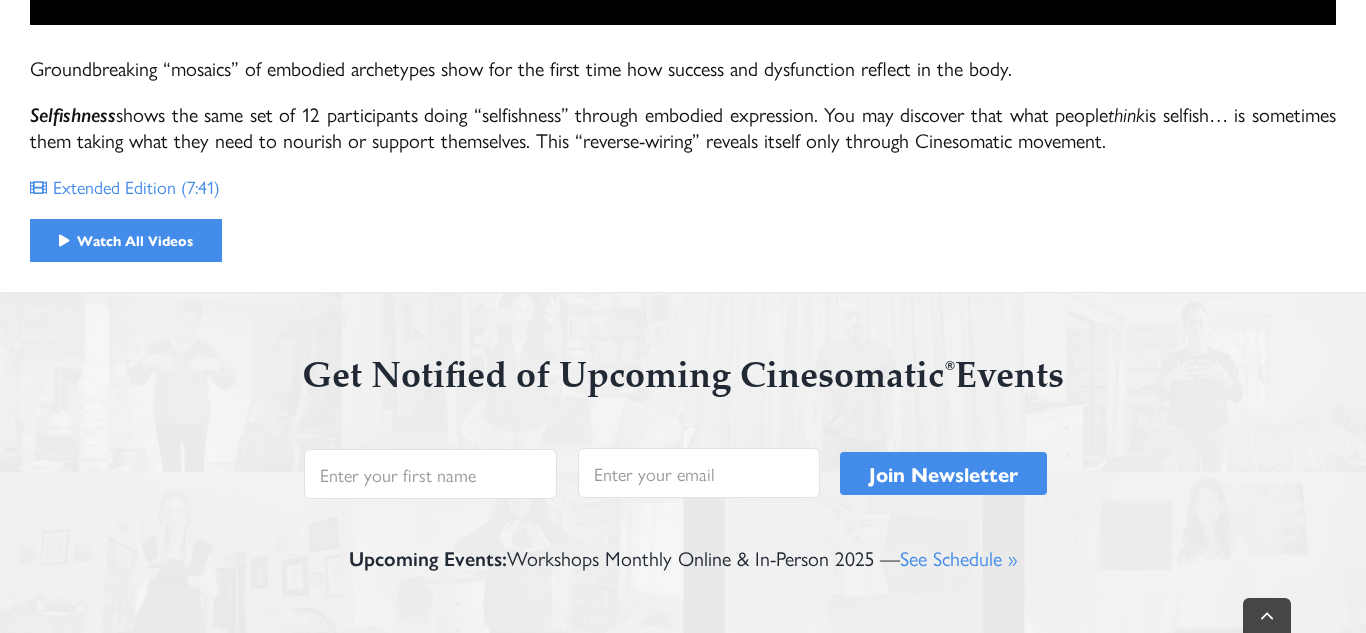 click on "Self­ish­ness  shows the same set of 12 par­tic­i­pants doing “self­ish­ness” through embod­ied expres­sion. You may dis­cov­er that what people  think  is self­ish… is some­times them taking what they need to nour­ish or sup­port them­selves. This “reverse-wiring” reveals itself only through Cine­so­mat­ic movement." at bounding box center (683, 127) 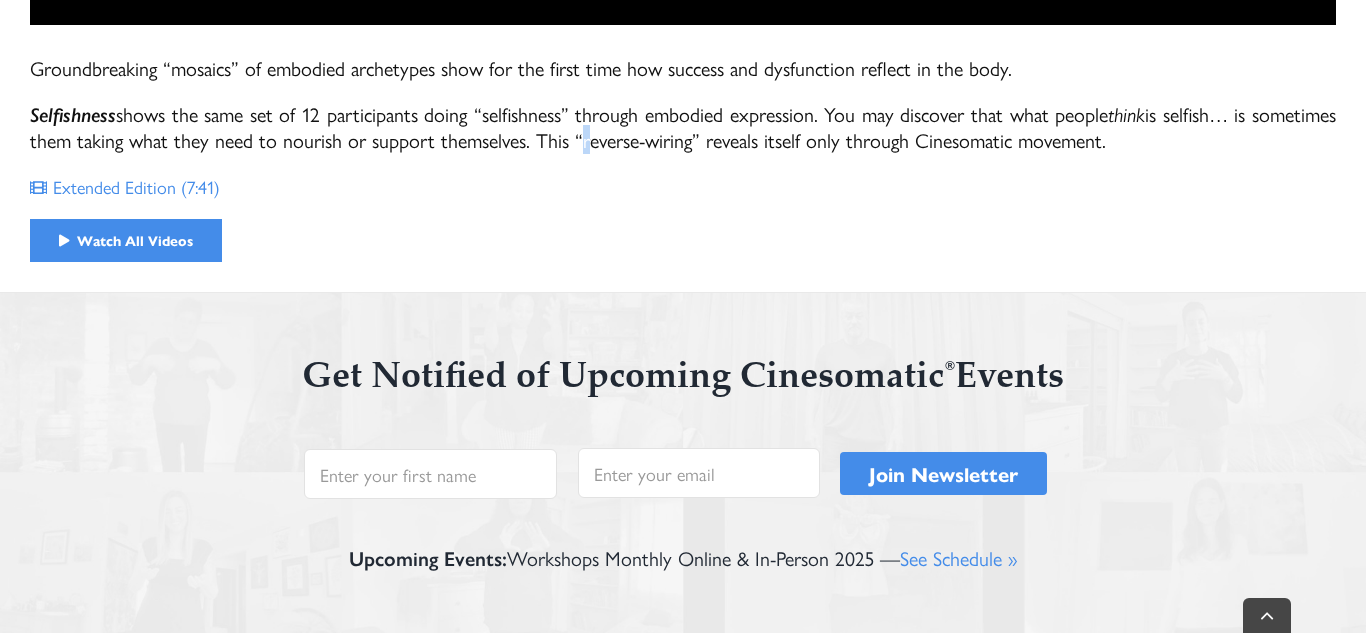 click on "Self­ish­ness  shows the same set of 12 par­tic­i­pants doing “self­ish­ness” through embod­ied expres­sion. You may dis­cov­er that what people  think  is self­ish… is some­times them taking what they need to nour­ish or sup­port them­selves. This “reverse-wiring” reveals itself only through Cine­so­mat­ic movement." at bounding box center (683, 127) 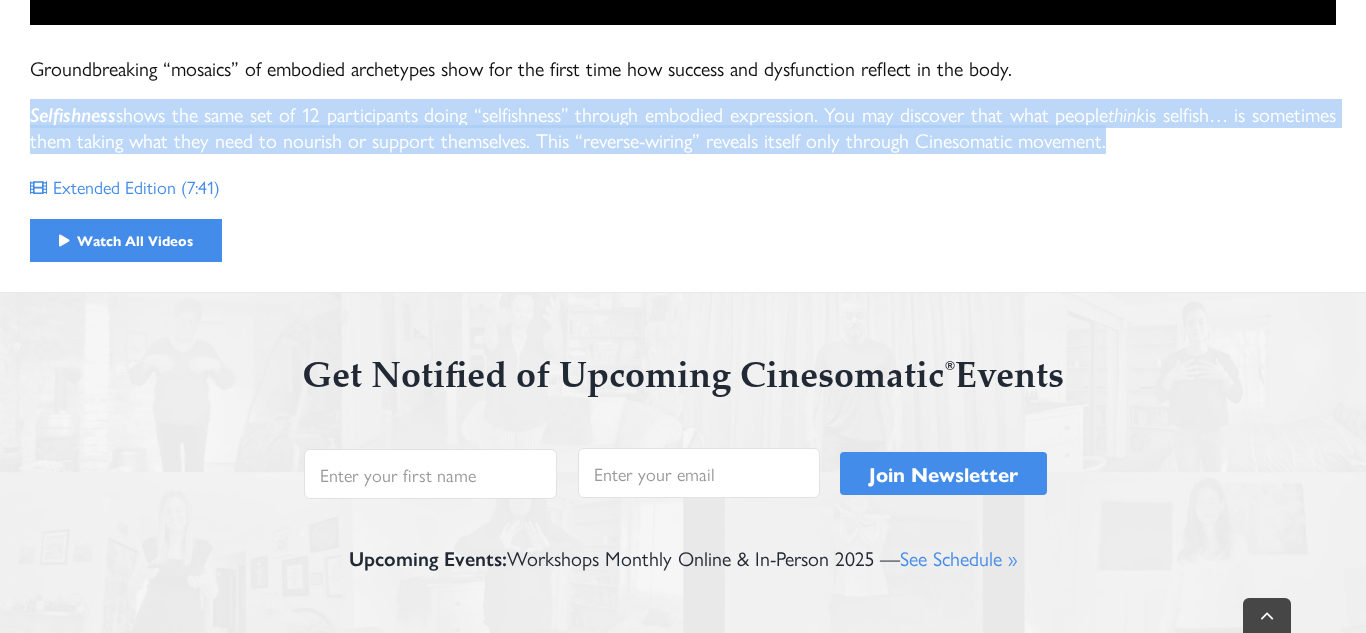 click on "Self­ish­ness  shows the same set of 12 par­tic­i­pants doing “self­ish­ness” through embod­ied expres­sion. You may dis­cov­er that what people  think  is self­ish… is some­times them taking what they need to nour­ish or sup­port them­selves. This “reverse-wiring” reveals itself only through Cine­so­mat­ic movement." at bounding box center [683, 127] 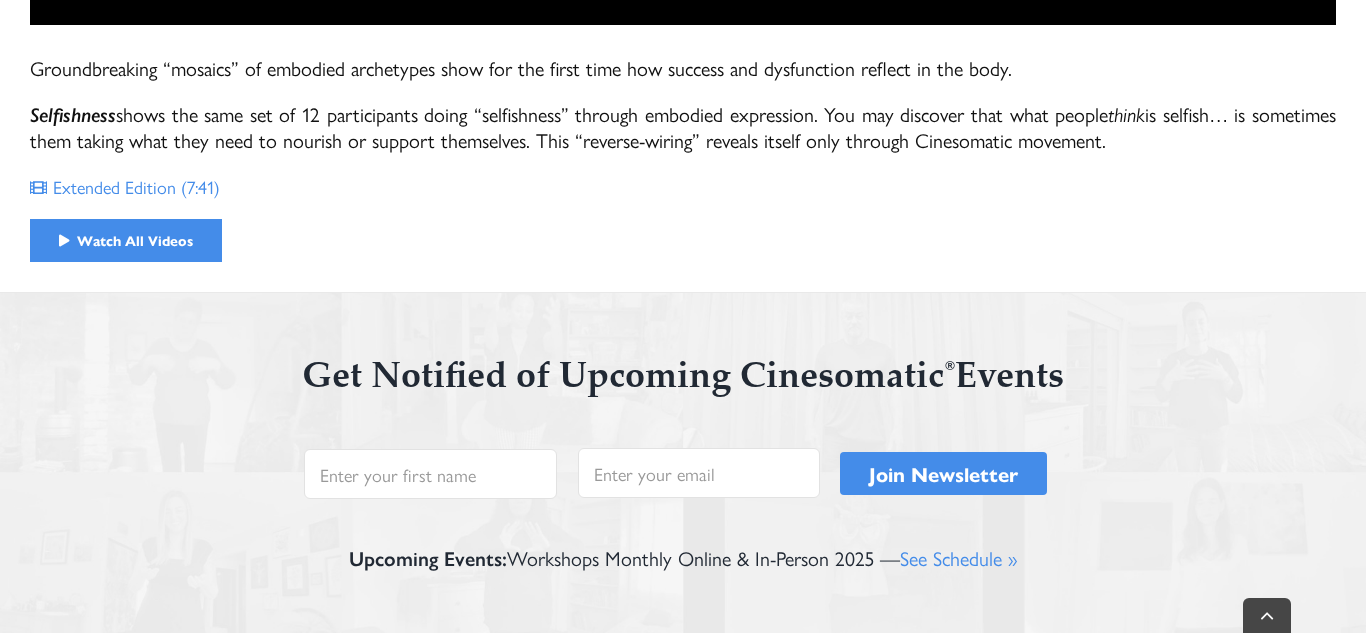 click on "Ground­break­ing “mosaics” of embod­ied arche­types show for the first time how suc­cess and dys­func­tion reflect in the body. Self­ish­ness  shows the same set of 12 par­tic­i­pants doing “self­ish­ness” through embod­ied expres­sion. You may dis­cov­er that what people  think  is self­ish… is some­times them taking what they need to nour­ish or sup­port them­selves. This “reverse-wiring” reveals itself only through Cine­so­mat­ic movement.   Extend­ed Edi­tion (7:41)" at bounding box center (683, -205) 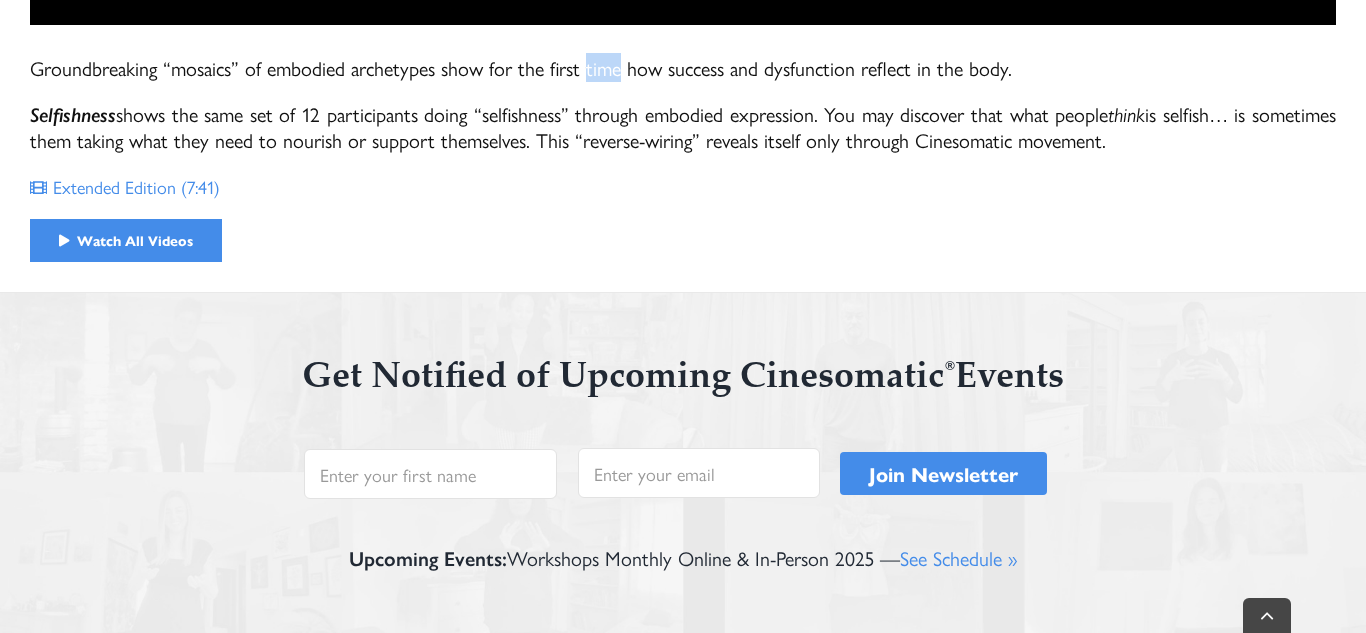 click on "Ground­break­ing “mosaics” of embod­ied arche­types show for the first time how suc­cess and dys­func­tion reflect in the body. Self­ish­ness  shows the same set of 12 par­tic­i­pants doing “self­ish­ness” through embod­ied expres­sion. You may dis­cov­er that what people  think  is self­ish… is some­times them taking what they need to nour­ish or sup­port them­selves. This “reverse-wiring” reveals itself only through Cine­so­mat­ic movement.   Extend­ed Edi­tion (7:41)" at bounding box center [683, -205] 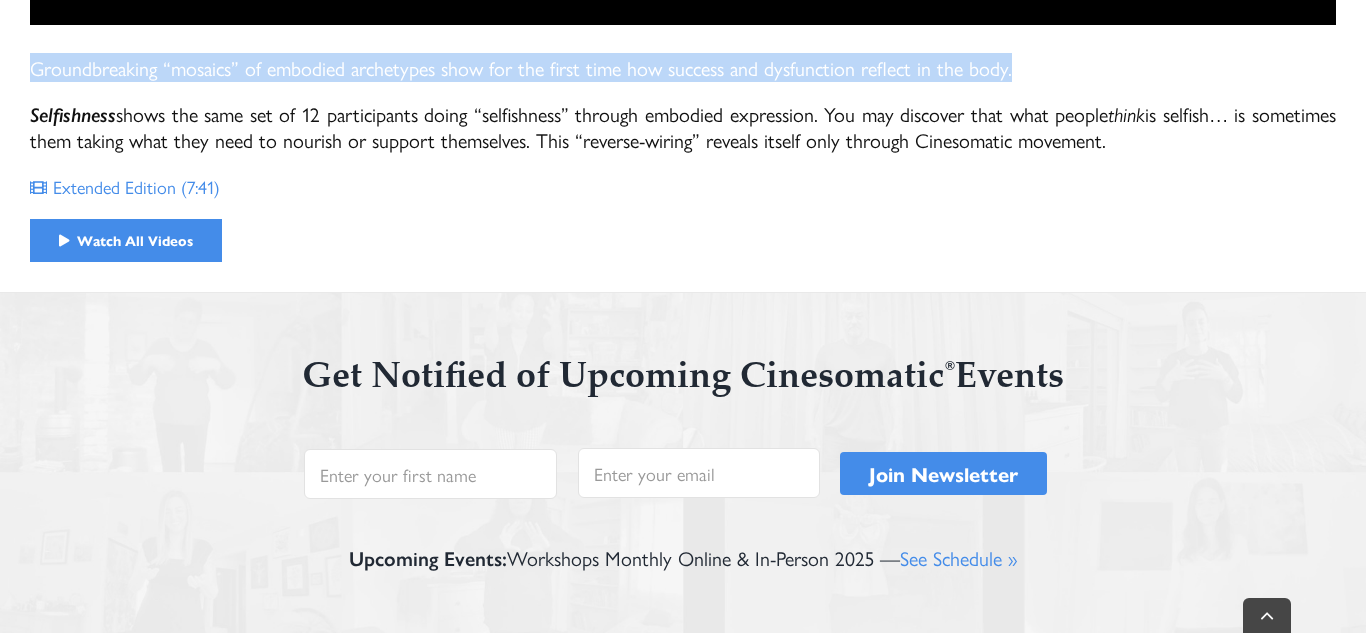 click on "Ground­break­ing “mosaics” of embod­ied arche­types show for the first time how suc­cess and dys­func­tion reflect in the body. Self­ish­ness  shows the same set of 12 par­tic­i­pants doing “self­ish­ness” through embod­ied expres­sion. You may dis­cov­er that what people  think  is self­ish… is some­times them taking what they need to nour­ish or sup­port them­selves. This “reverse-wiring” reveals itself only through Cine­so­mat­ic movement.   Extend­ed Edi­tion (7:41)" at bounding box center (683, -205) 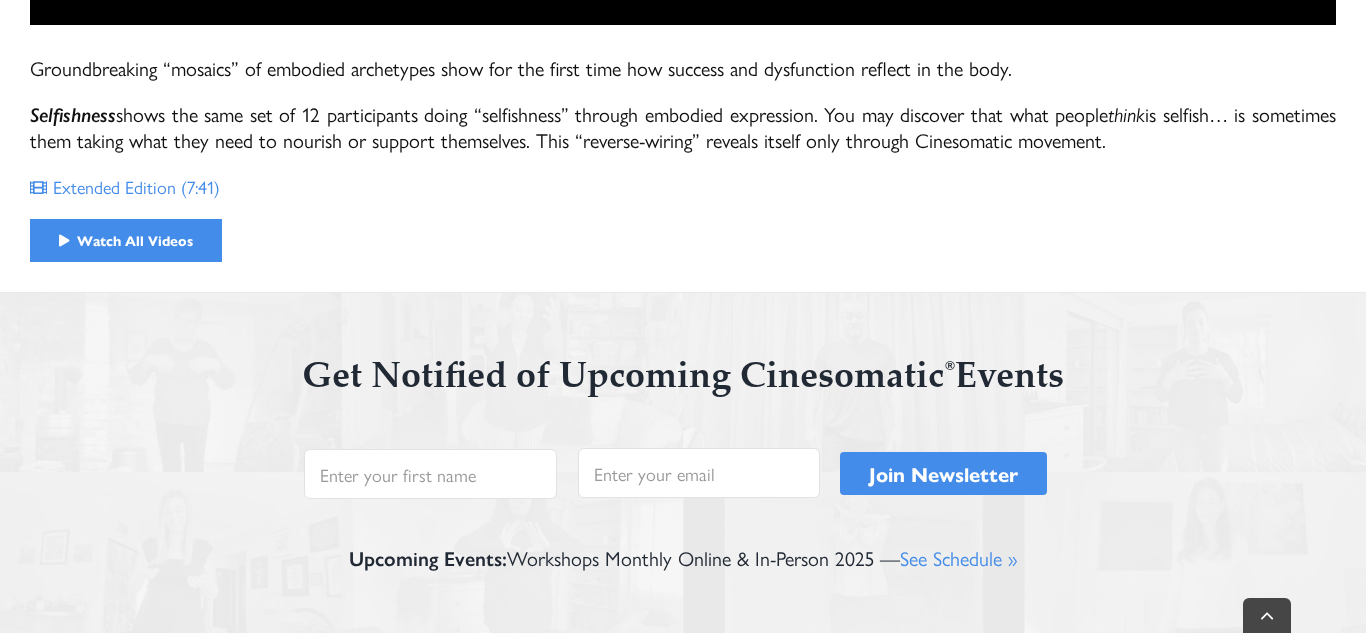 click on "Ground­break­ing “mosaics” of embod­ied arche­types show for the first time how suc­cess and dys­func­tion reflect in the body. Self­ish­ness  shows the same set of 12 par­tic­i­pants doing “self­ish­ness” through embod­ied expres­sion. You may dis­cov­er that what people  think  is self­ish… is some­times them taking what they need to nour­ish or sup­port them­selves. This “reverse-wiring” reveals itself only through Cine­so­mat­ic movement.   Extend­ed Edi­tion (7:41)" at bounding box center [683, -205] 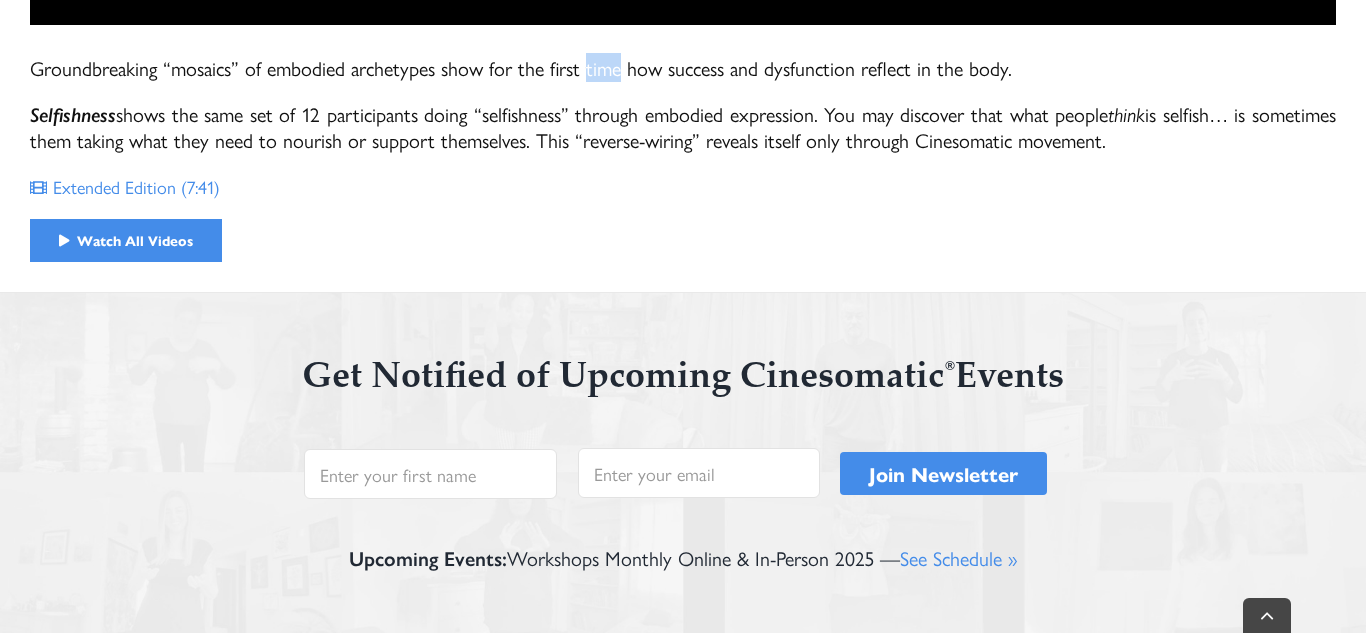 click on "Ground­break­ing “mosaics” of embod­ied arche­types show for the first time how suc­cess and dys­func­tion reflect in the body. Self­ish­ness  shows the same set of 12 par­tic­i­pants doing “self­ish­ness” through embod­ied expres­sion. You may dis­cov­er that what people  think  is self­ish… is some­times them taking what they need to nour­ish or sup­port them­selves. This “reverse-wiring” reveals itself only through Cine­so­mat­ic movement.   Extend­ed Edi­tion (7:41)" at bounding box center (683, -205) 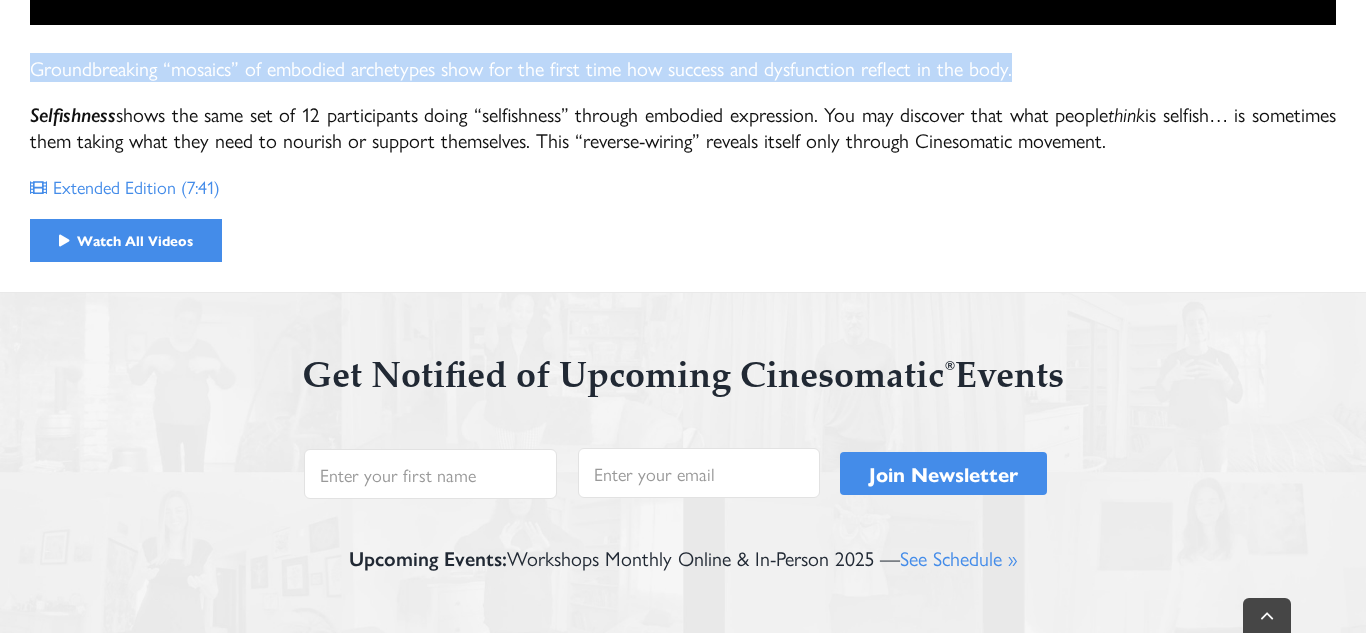 click on "Ground­break­ing “mosaics” of embod­ied arche­types show for the first time how suc­cess and dys­func­tion reflect in the body. Self­ish­ness  shows the same set of 12 par­tic­i­pants doing “self­ish­ness” through embod­ied expres­sion. You may dis­cov­er that what people  think  is self­ish… is some­times them taking what they need to nour­ish or sup­port them­selves. This “reverse-wiring” reveals itself only through Cine­so­mat­ic movement.   Extend­ed Edi­tion (7:41)" at bounding box center (683, -205) 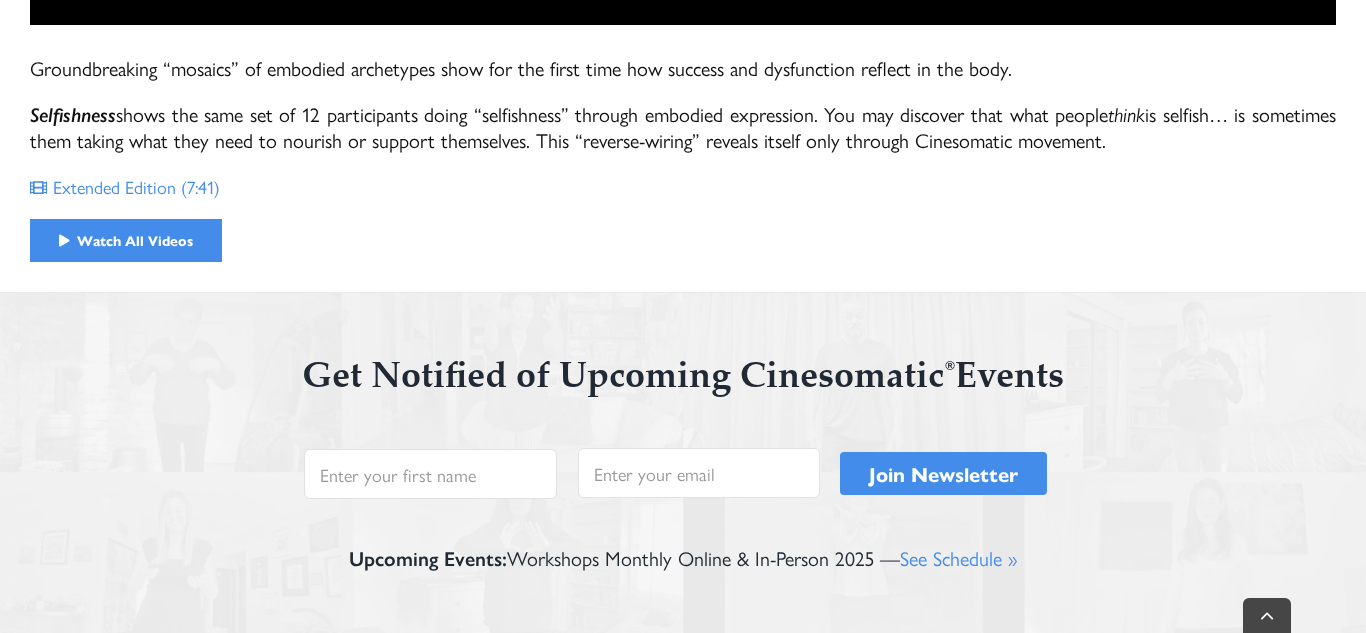 click on "Ground­break­ing “mosaics” of embod­ied arche­types show for the first time how suc­cess and dys­func­tion reflect in the body. Self­ish­ness  shows the same set of 12 par­tic­i­pants doing “self­ish­ness” through embod­ied expres­sion. You may dis­cov­er that what people  think  is self­ish… is some­times them taking what they need to nour­ish or sup­port them­selves. This “reverse-wiring” reveals itself only through Cine­so­mat­ic movement.   Extend­ed Edi­tion (7:41)" at bounding box center [683, -205] 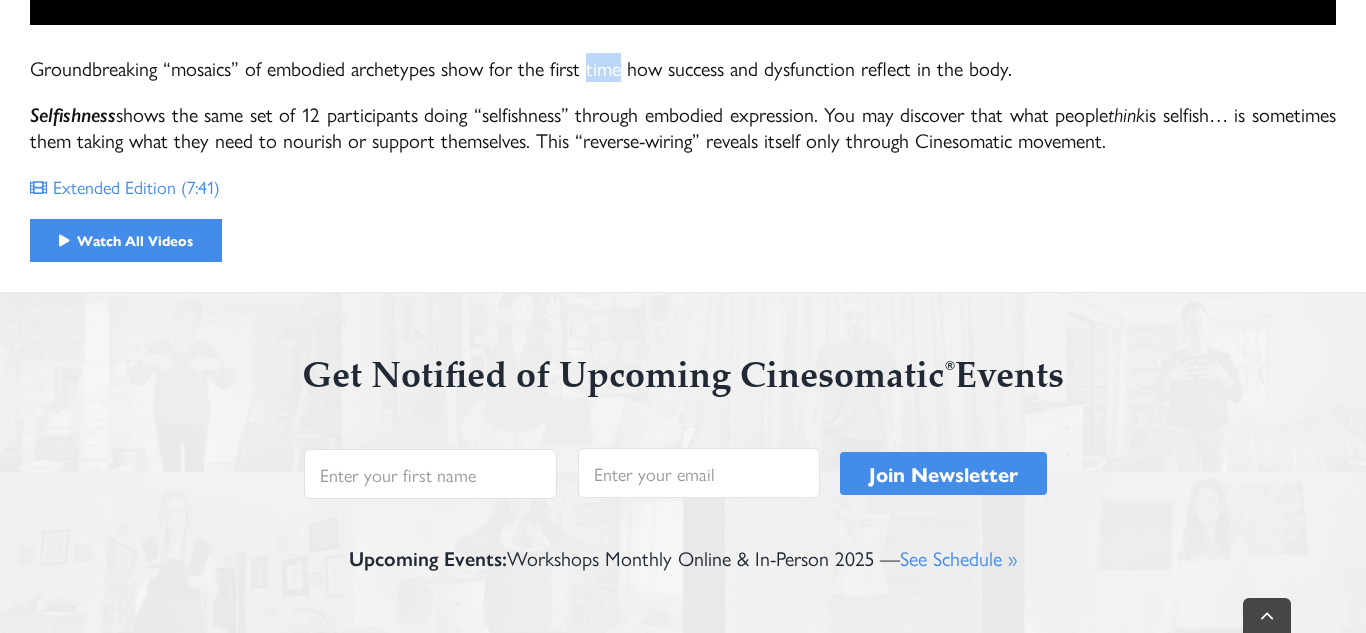 click on "Ground­break­ing “mosaics” of embod­ied arche­types show for the first time how suc­cess and dys­func­tion reflect in the body. Self­ish­ness  shows the same set of 12 par­tic­i­pants doing “self­ish­ness” through embod­ied expres­sion. You may dis­cov­er that what people  think  is self­ish… is some­times them taking what they need to nour­ish or sup­port them­selves. This “reverse-wiring” reveals itself only through Cine­so­mat­ic movement.   Extend­ed Edi­tion (7:41)" at bounding box center (683, -205) 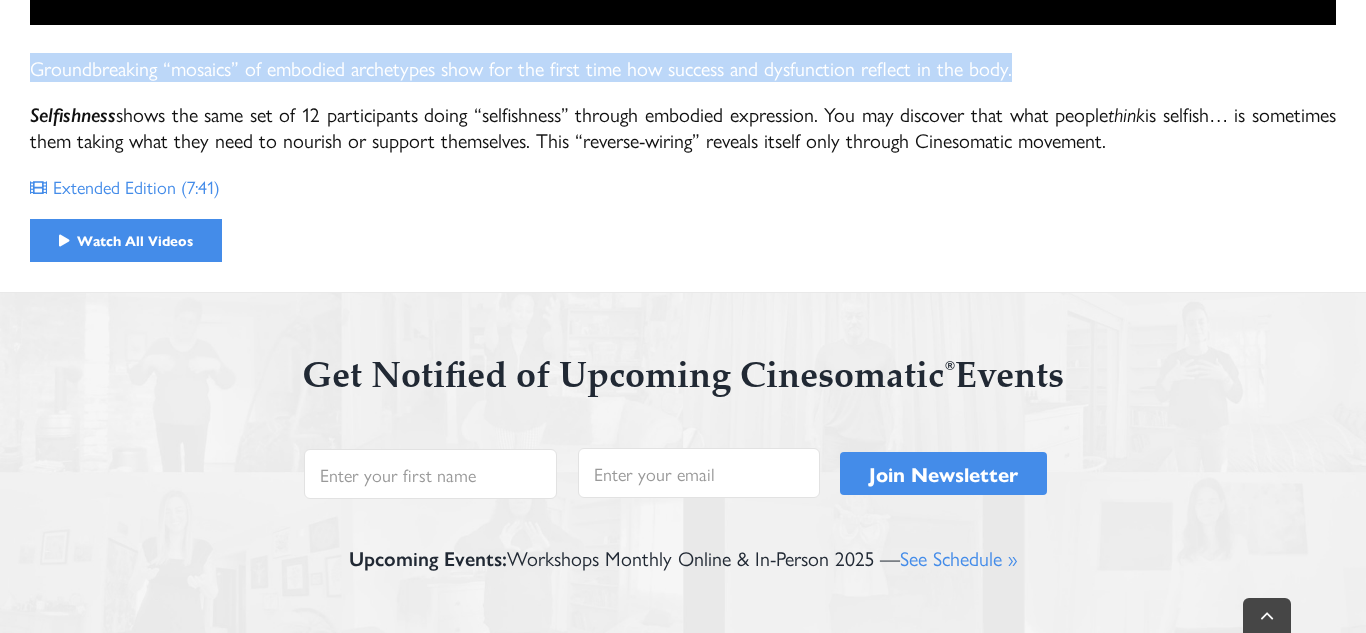 click on "Ground­break­ing “mosaics” of embod­ied arche­types show for the first time how suc­cess and dys­func­tion reflect in the body. Self­ish­ness  shows the same set of 12 par­tic­i­pants doing “self­ish­ness” through embod­ied expres­sion. You may dis­cov­er that what people  think  is self­ish… is some­times them taking what they need to nour­ish or sup­port them­selves. This “reverse-wiring” reveals itself only through Cine­so­mat­ic movement.   Extend­ed Edi­tion (7:41)" at bounding box center [683, -205] 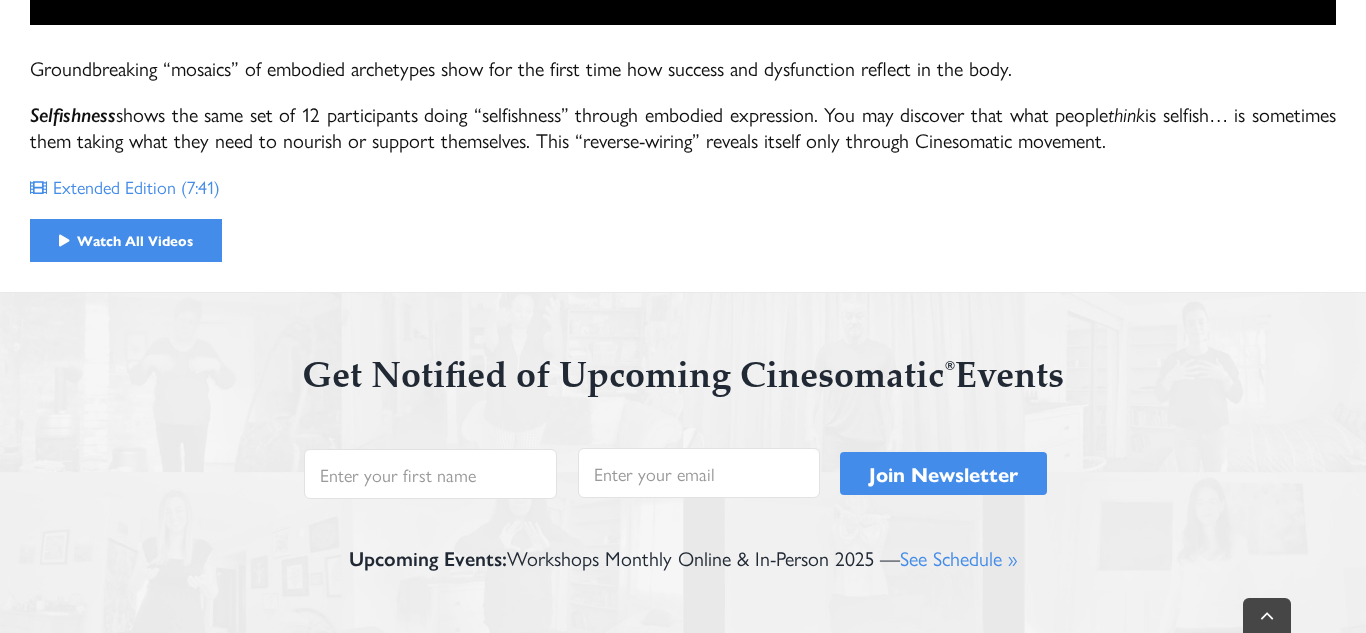 click on "Ground­break­ing “mosaics” of embod­ied arche­types show for the first time how suc­cess and dys­func­tion reflect in the body. Self­ish­ness  shows the same set of 12 par­tic­i­pants doing “self­ish­ness” through embod­ied expres­sion. You may dis­cov­er that what people  think  is self­ish… is some­times them taking what they need to nour­ish or sup­port them­selves. This “reverse-wiring” reveals itself only through Cine­so­mat­ic movement.   Extend­ed Edi­tion (7:41)" at bounding box center [683, -205] 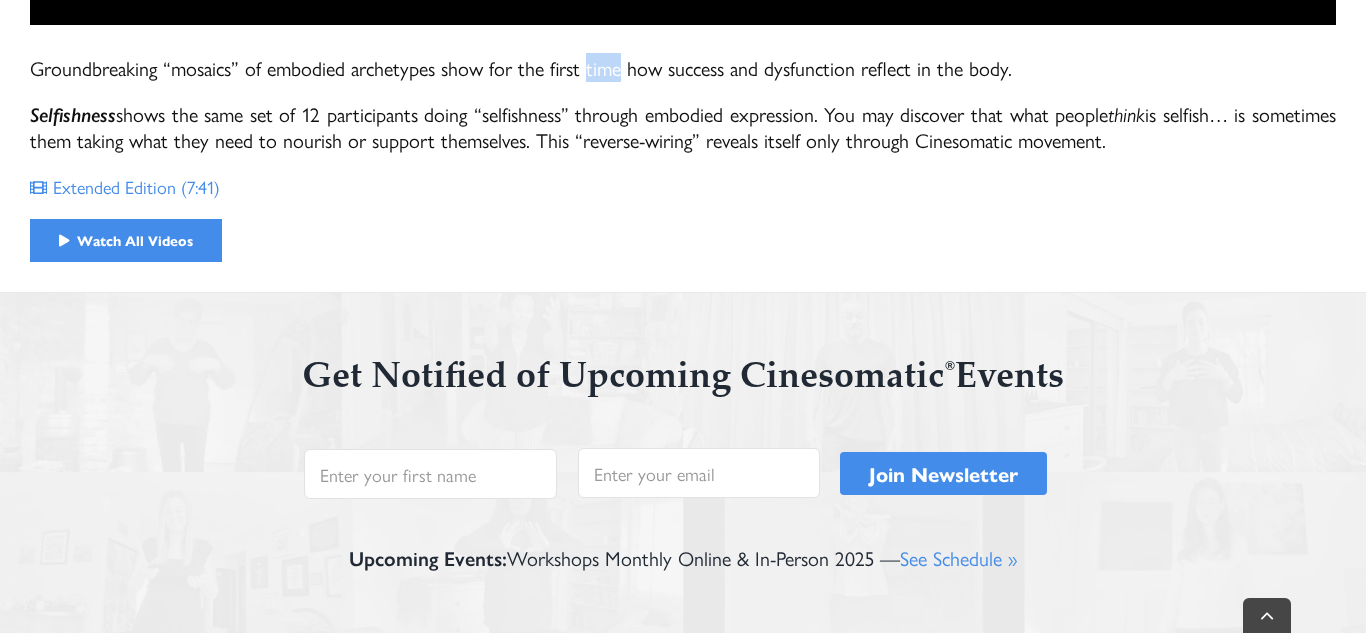 click on "Ground­break­ing “mosaics” of embod­ied arche­types show for the first time how suc­cess and dys­func­tion reflect in the body. Self­ish­ness  shows the same set of 12 par­tic­i­pants doing “self­ish­ness” through embod­ied expres­sion. You may dis­cov­er that what people  think  is self­ish… is some­times them taking what they need to nour­ish or sup­port them­selves. This “reverse-wiring” reveals itself only through Cine­so­mat­ic movement.   Extend­ed Edi­tion (7:41)" at bounding box center (683, -205) 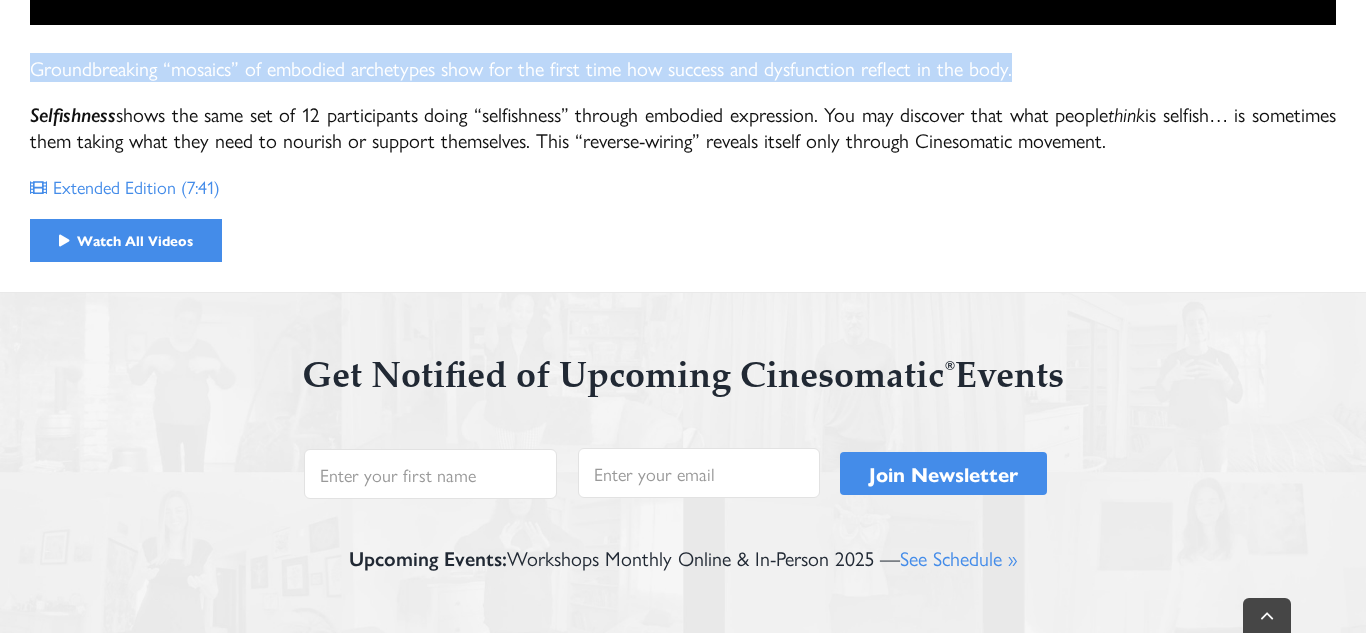 click on "Ground­break­ing “mosaics” of embod­ied arche­types show for the first time how suc­cess and dys­func­tion reflect in the body. Self­ish­ness  shows the same set of 12 par­tic­i­pants doing “self­ish­ness” through embod­ied expres­sion. You may dis­cov­er that what people  think  is self­ish… is some­times them taking what they need to nour­ish or sup­port them­selves. This “reverse-wiring” reveals itself only through Cine­so­mat­ic movement.   Extend­ed Edi­tion (7:41)" at bounding box center (683, -205) 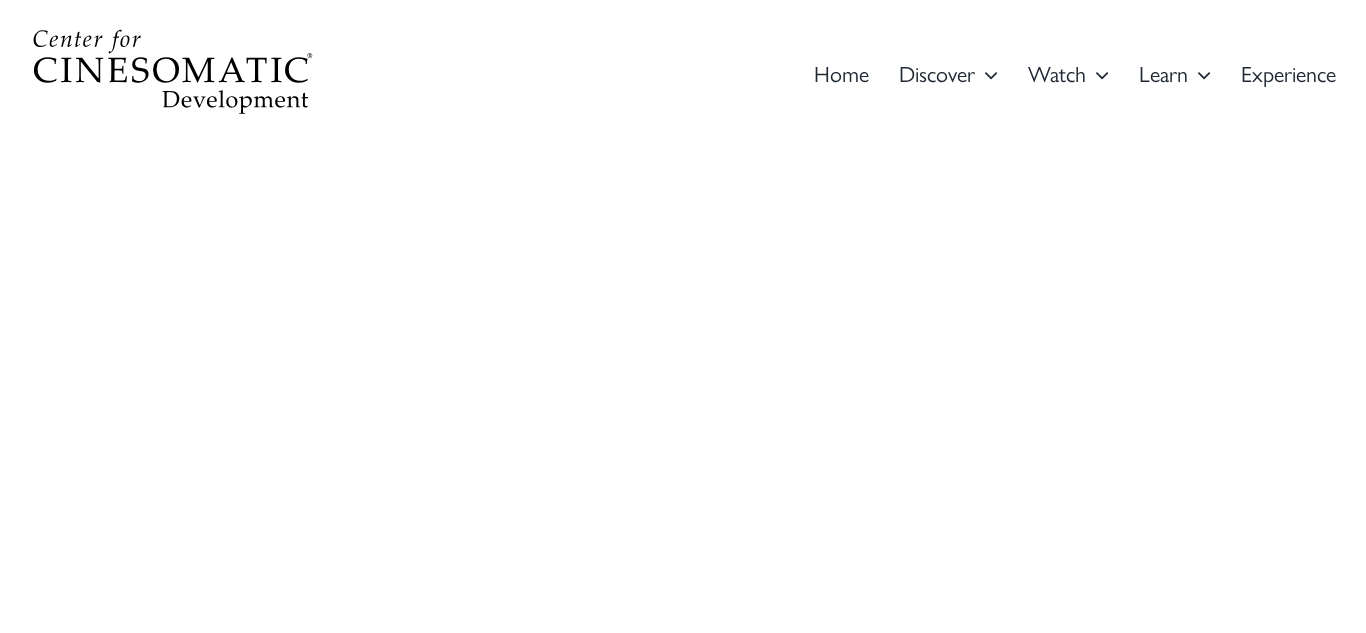 scroll, scrollTop: 0, scrollLeft: 0, axis: both 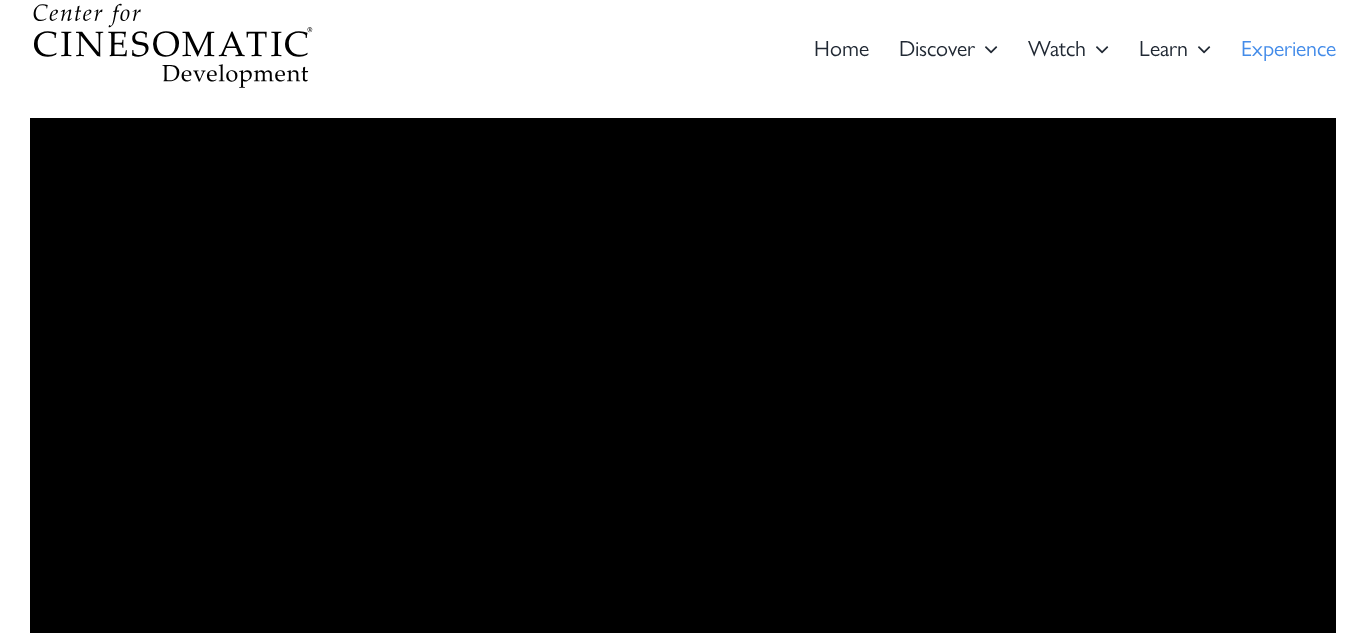 click on "Expe­ri­ence" at bounding box center [1288, 47] 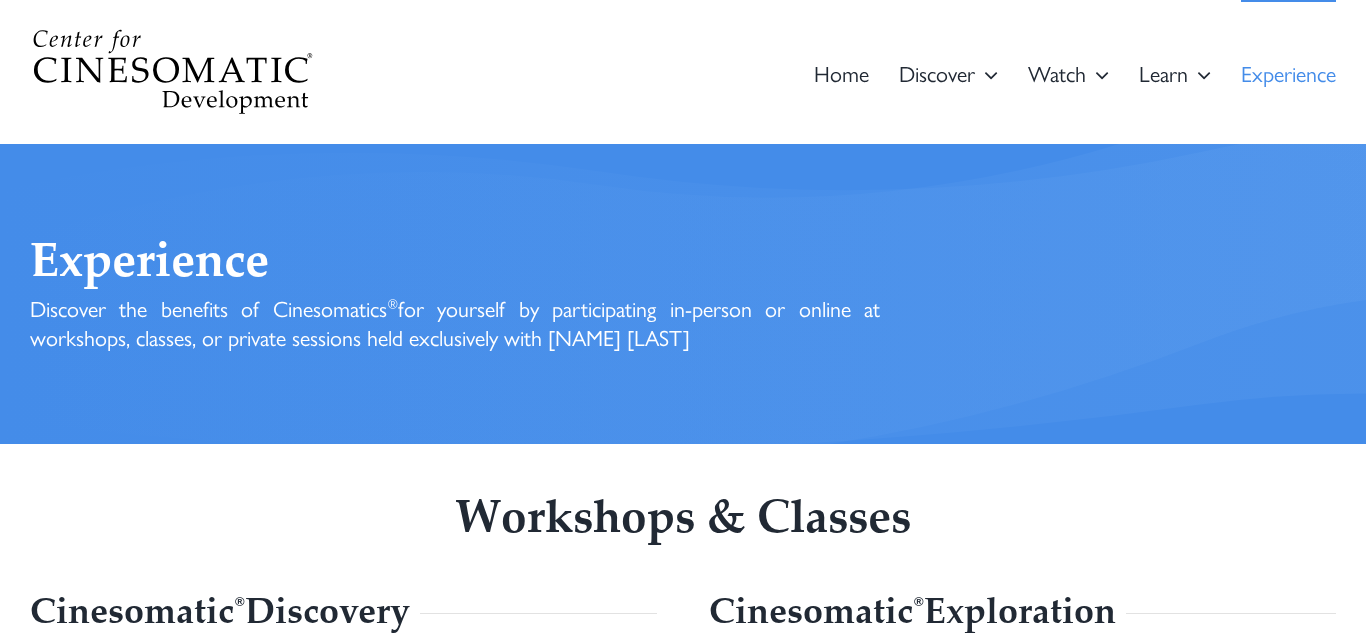 scroll, scrollTop: 0, scrollLeft: 0, axis: both 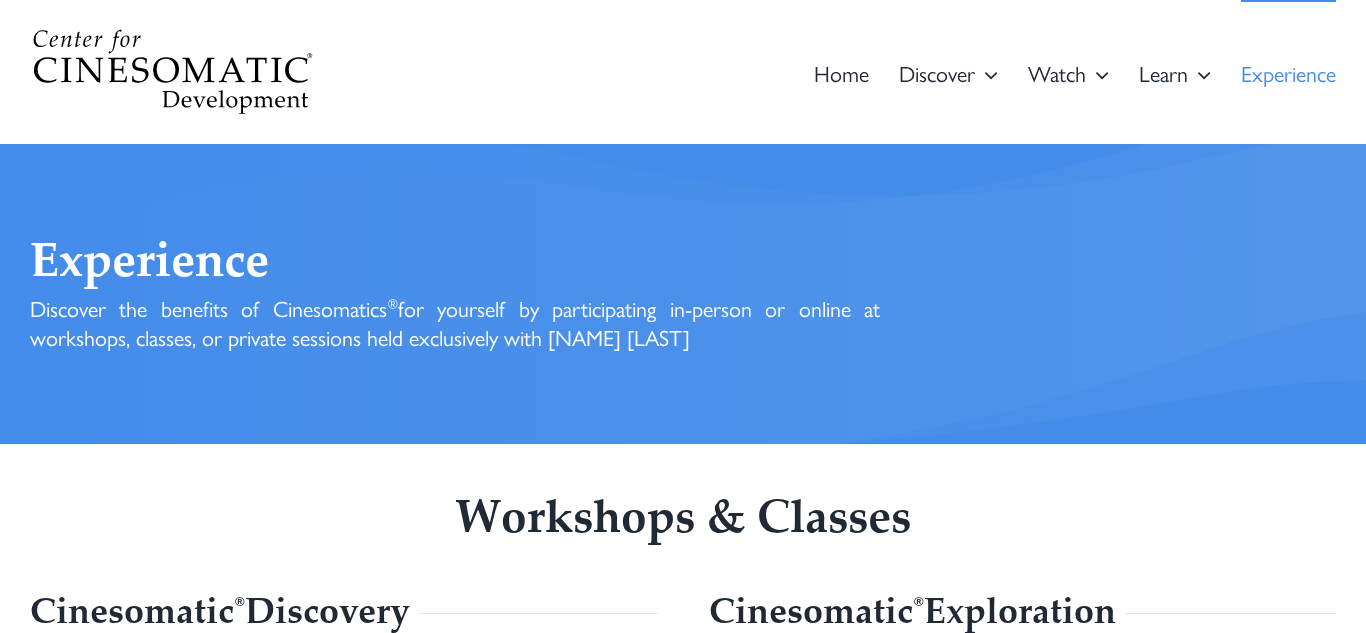 drag, startPoint x: 0, startPoint y: 0, endPoint x: 1360, endPoint y: 100, distance: 1363.6715 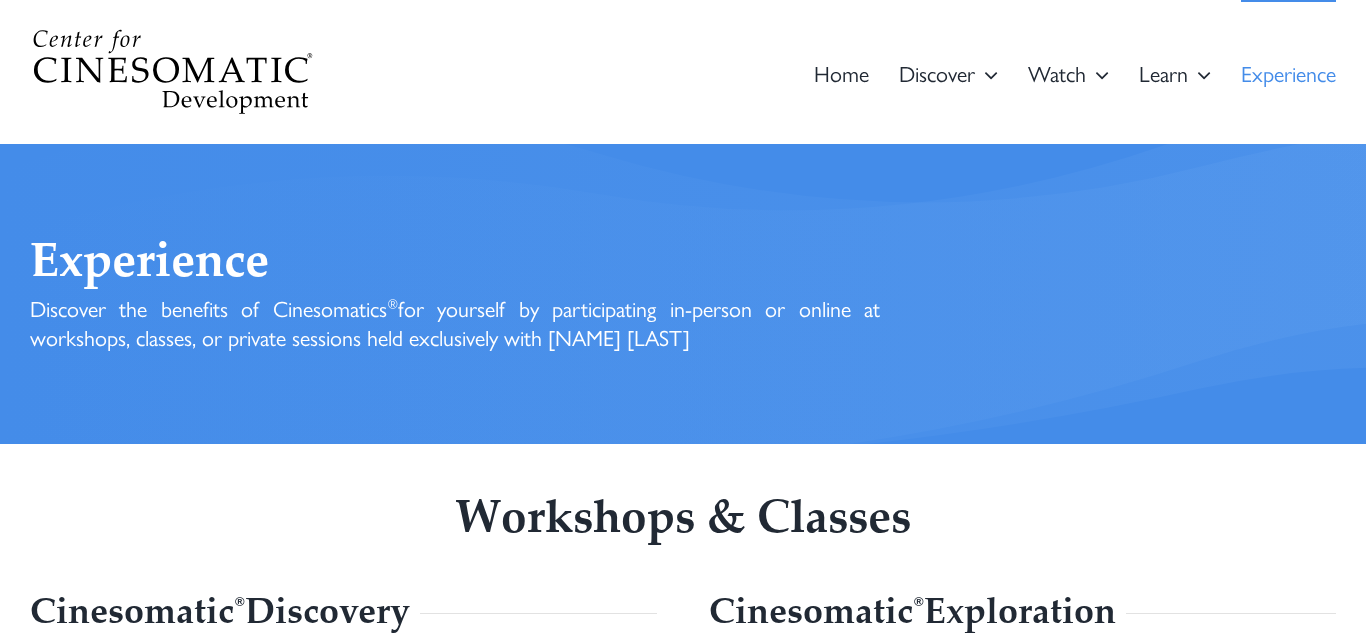click on "Search for:
 Home Dis­cov­er   What Is Cinesomatics? Cine­so­mat­ics is a trans­for­ma­tion process uti­liz­ing video and move­ment to assess and resolve hidden somat­ic, psy­cho­log­i­cal, and emo­tion­al pat­terns. Read More What Are The Benefits? Cine­so­mat­ics helps you feel, face, and heal the hidden shadow mate­r­i­al hold­ing you back. The heal­ing and break­throughs in all areas of life are numer­ous. Read More How Does It Work? Cine­so­mat­ics oper­ates upon 4 Pil­lars: video, move­ment, feel­ing, & feed­back. Video shows you your uncon­scious arche­types revealed through move­ment. Read More What Is The Philosophy? Cine­so­mat­ics merges ancient spir­i­tu­al wisdom with modern psy­cho­log­i­cal under­stand­ing around shadow, myth, polar­i­ty, ego, non-dual­i­ty, truth, and more. Read More What Is The History? Read More Watch   Demon­stra­tions & Examples Sorry, your brows­er does­n’t sup­port embed­ded videos." at bounding box center (683, 72) 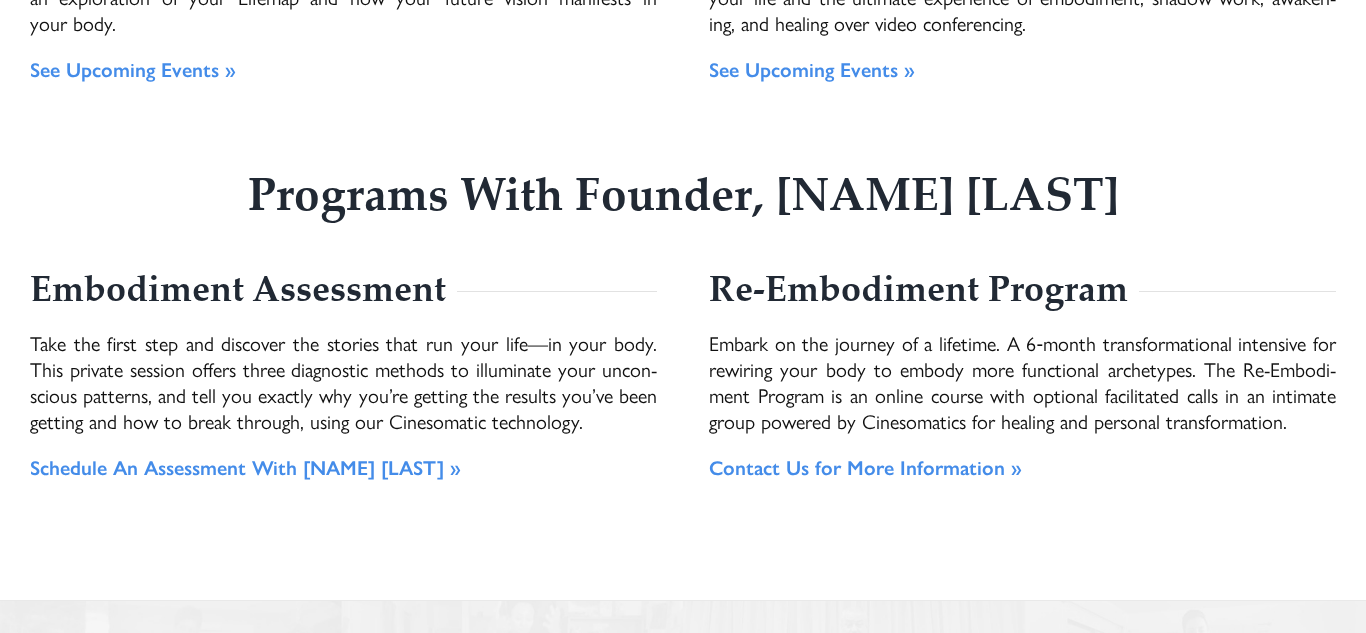 scroll, scrollTop: 1205, scrollLeft: 0, axis: vertical 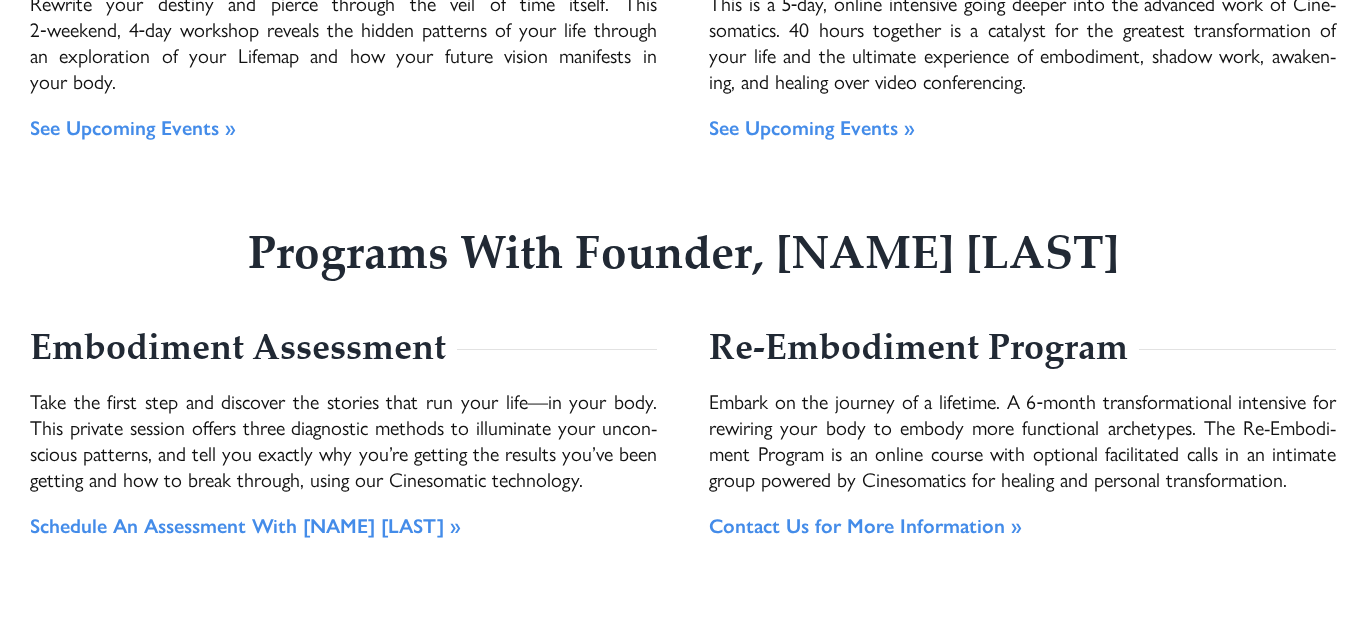 click on "Embark on the jour­ney of a life­time. A 6‑month trans­for­ma­tion­al inten­sive for rewiring your body to embody more func­tion­al arche­types. The Re-Embod­i­ment Pro­gram is an online course with option­al facil­i­tat­ed calls in an inti­mate group pow­ered by Cine­so­mat­ics for heal­ing and per­son­al transformation." at bounding box center (1022, 440) 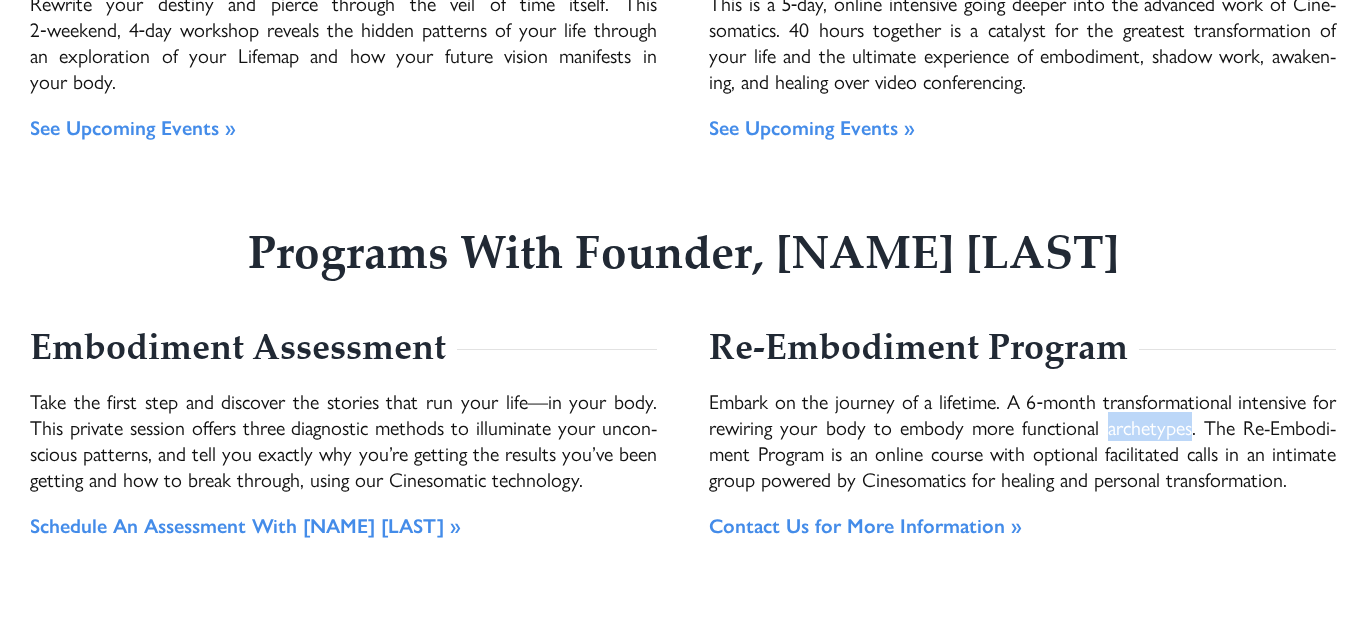 click on "Embark on the jour­ney of a life­time. A 6‑month trans­for­ma­tion­al inten­sive for rewiring your body to embody more func­tion­al arche­types. The Re-Embod­i­ment Pro­gram is an online course with option­al facil­i­tat­ed calls in an inti­mate group pow­ered by Cine­so­mat­ics for heal­ing and per­son­al transformation." at bounding box center [1022, 440] 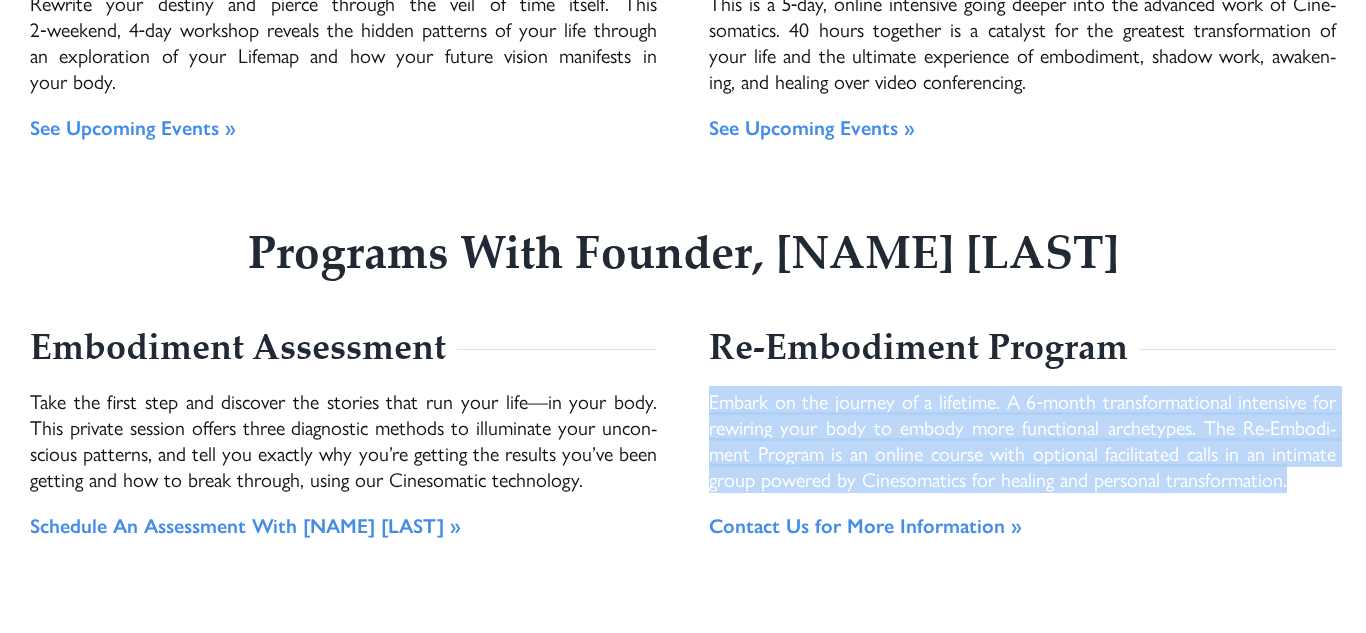 click on "Embark on the jour­ney of a life­time. A 6‑month trans­for­ma­tion­al inten­sive for rewiring your body to embody more func­tion­al arche­types. The Re-Embod­i­ment Pro­gram is an online course with option­al facil­i­tat­ed calls in an inti­mate group pow­ered by Cine­so­mat­ics for heal­ing and per­son­al transformation." at bounding box center [1022, 440] 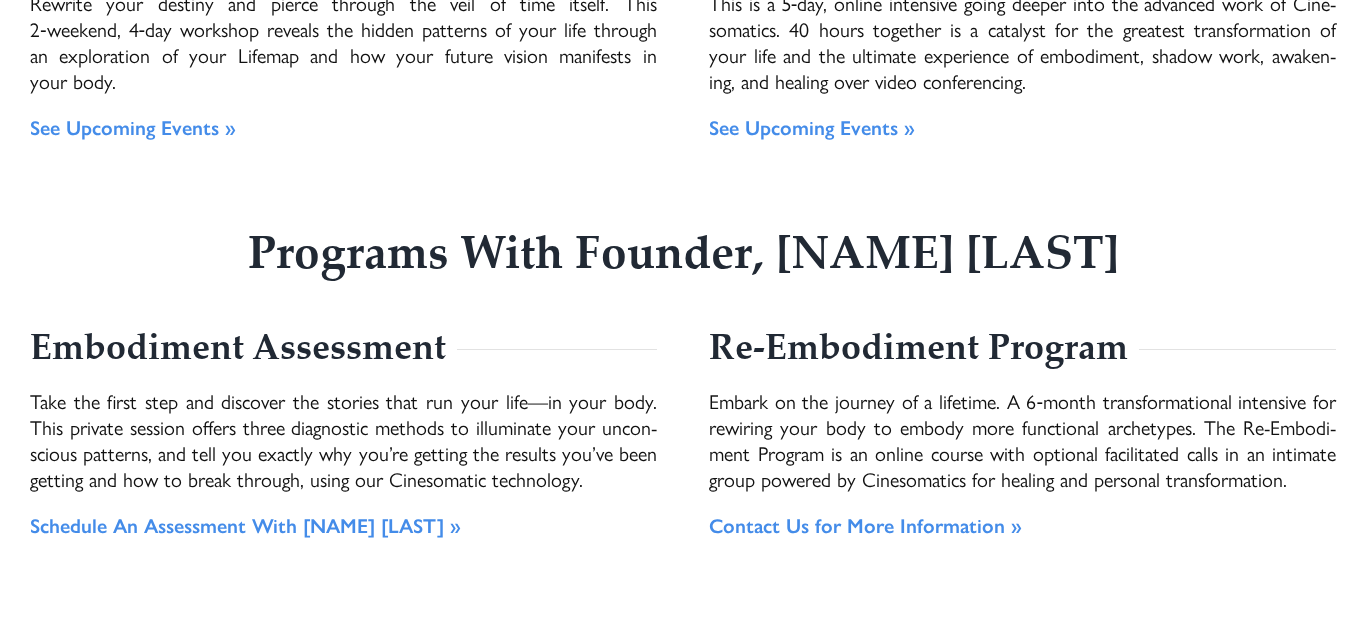 click on "Embark on the jour­ney of a life­time. A 6‑month trans­for­ma­tion­al inten­sive for rewiring your body to embody more func­tion­al arche­types. The Re-Embod­i­ment Pro­gram is an online course with option­al facil­i­tat­ed calls in an inti­mate group pow­ered by Cine­so­mat­ics for heal­ing and per­son­al transformation." at bounding box center [1022, 440] 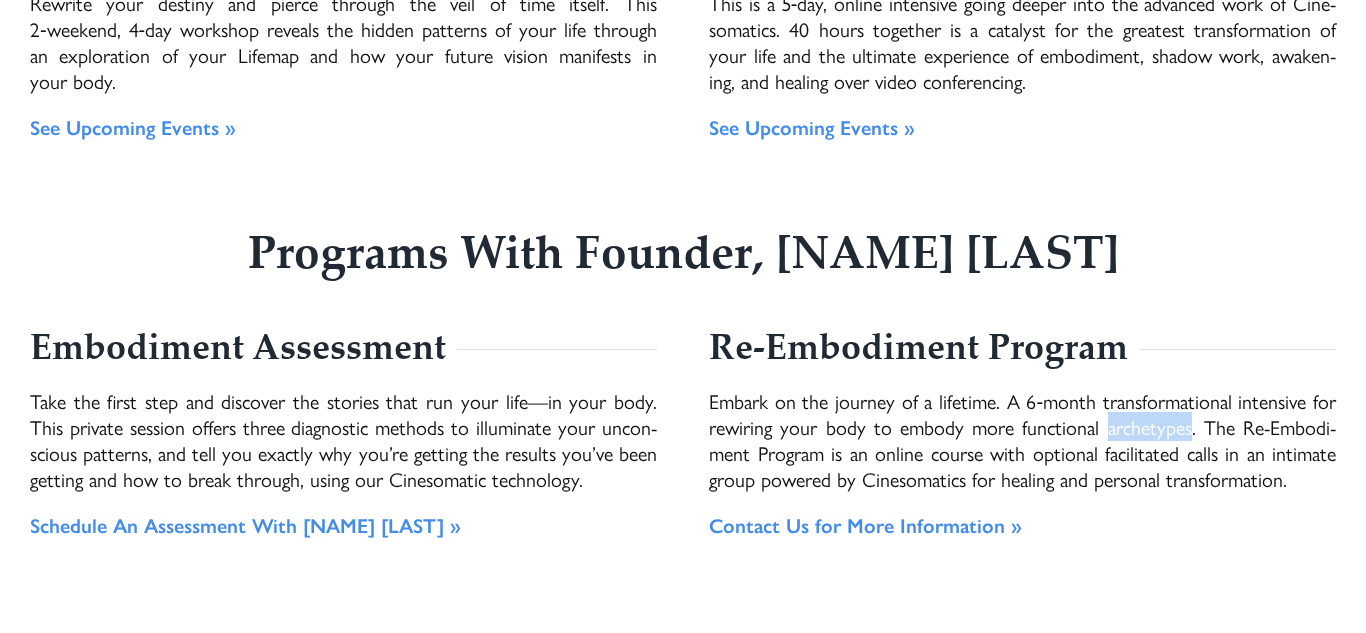click on "Embark on the jour­ney of a life­time. A 6‑month trans­for­ma­tion­al inten­sive for rewiring your body to embody more func­tion­al arche­types. The Re-Embod­i­ment Pro­gram is an online course with option­al facil­i­tat­ed calls in an inti­mate group pow­ered by Cine­so­mat­ics for heal­ing and per­son­al transformation." at bounding box center (1022, 440) 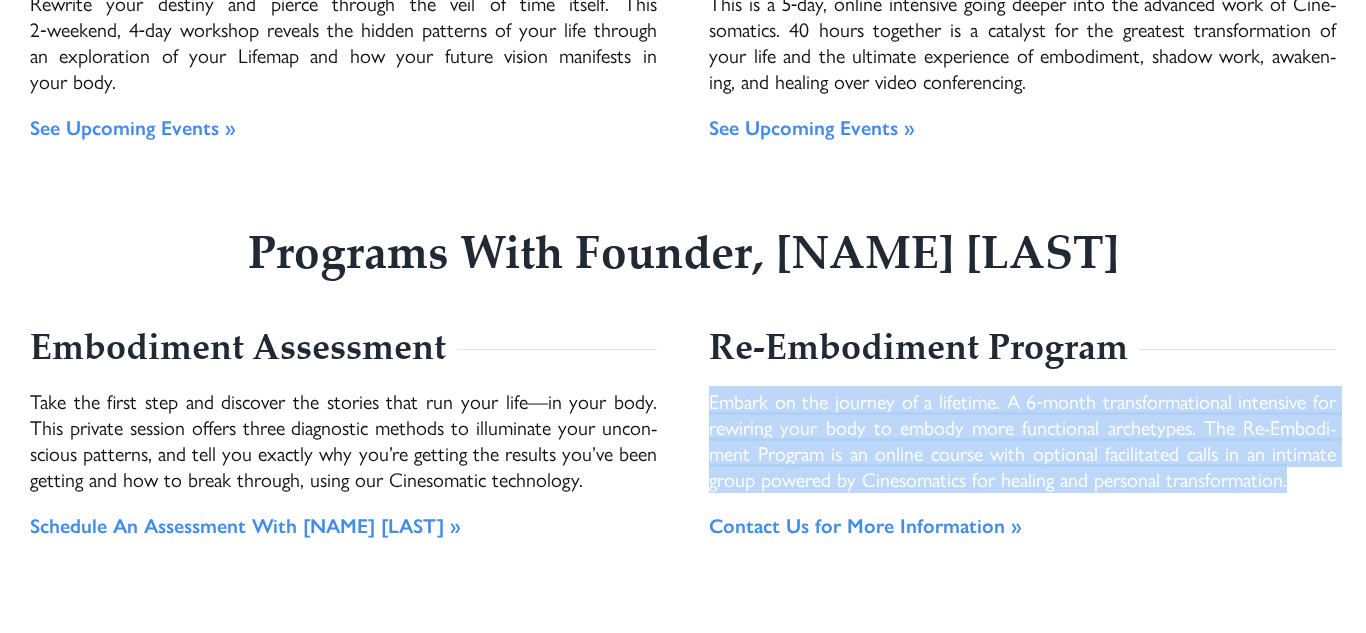click on "Embark on the jour­ney of a life­time. A 6‑month trans­for­ma­tion­al inten­sive for rewiring your body to embody more func­tion­al arche­types. The Re-Embod­i­ment Pro­gram is an online course with option­al facil­i­tat­ed calls in an inti­mate group pow­ered by Cine­so­mat­ics for heal­ing and per­son­al transformation." at bounding box center (1022, 440) 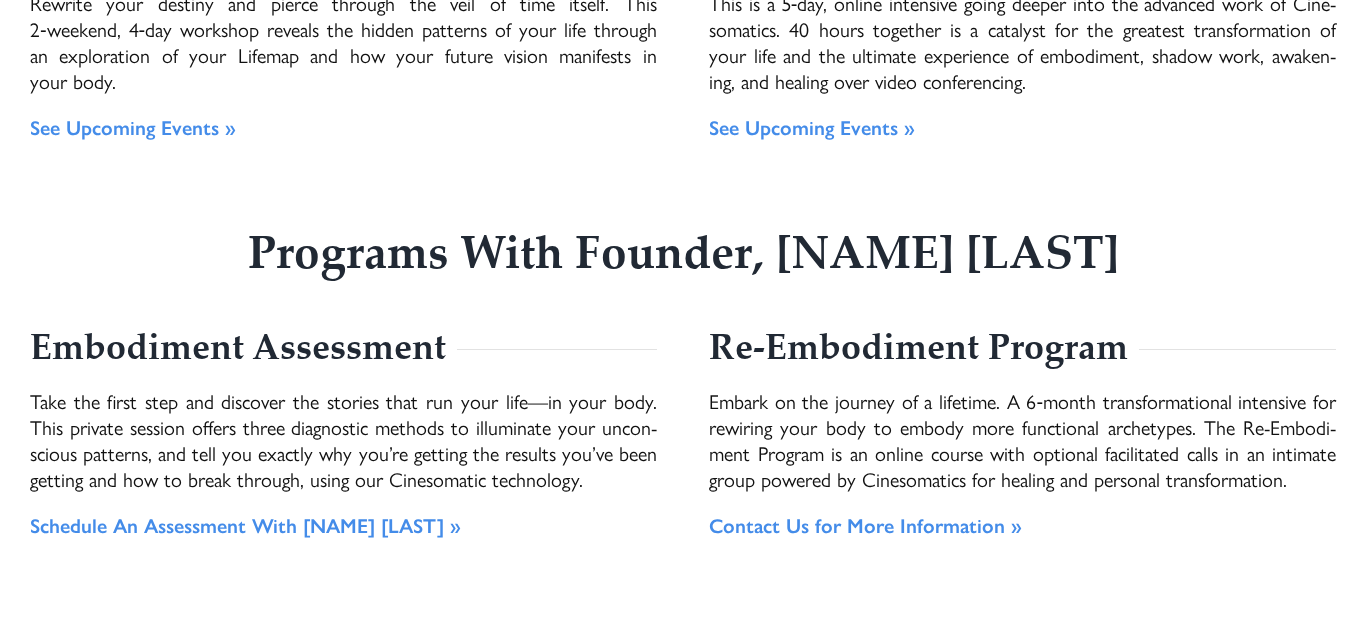 click on "Embark on the jour­ney of a life­time. A 6‑month trans­for­ma­tion­al inten­sive for rewiring your body to embody more func­tion­al arche­types. The Re-Embod­i­ment Pro­gram is an online course with option­al facil­i­tat­ed calls in an inti­mate group pow­ered by Cine­so­mat­ics for heal­ing and per­son­al transformation." at bounding box center [1022, 440] 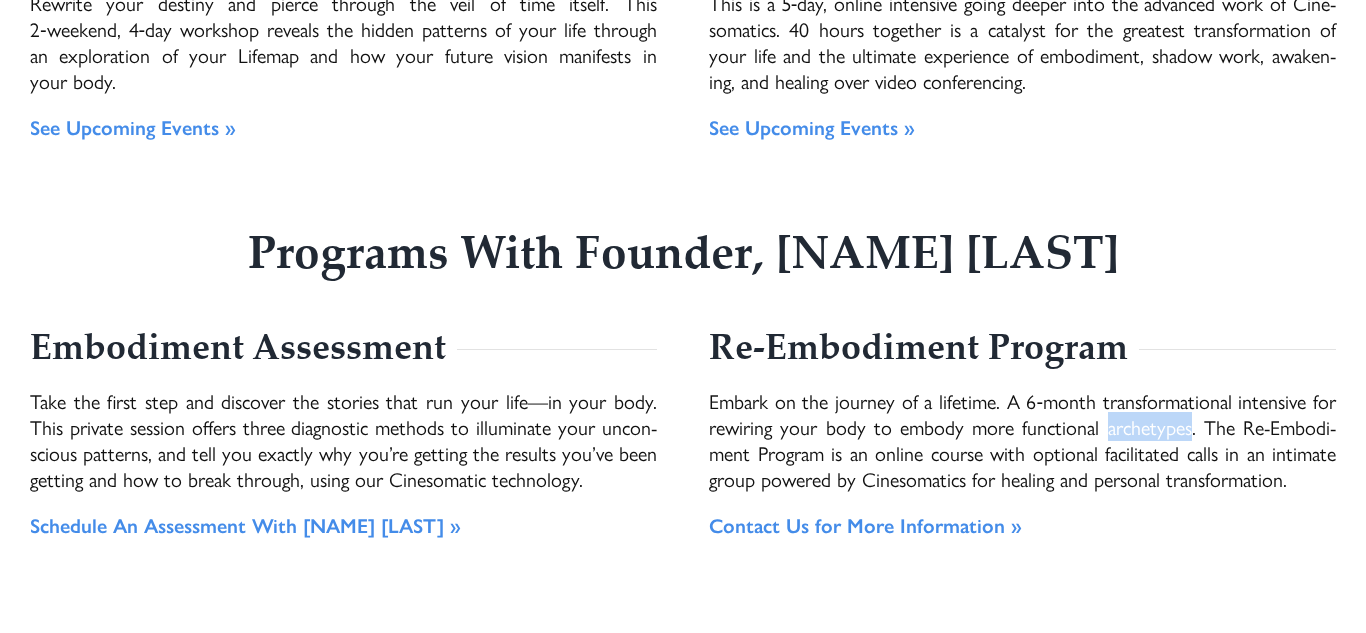 click on "Embark on the jour­ney of a life­time. A 6‑month trans­for­ma­tion­al inten­sive for rewiring your body to embody more func­tion­al arche­types. The Re-Embod­i­ment Pro­gram is an online course with option­al facil­i­tat­ed calls in an inti­mate group pow­ered by Cine­so­mat­ics for heal­ing and per­son­al transformation." at bounding box center (1022, 440) 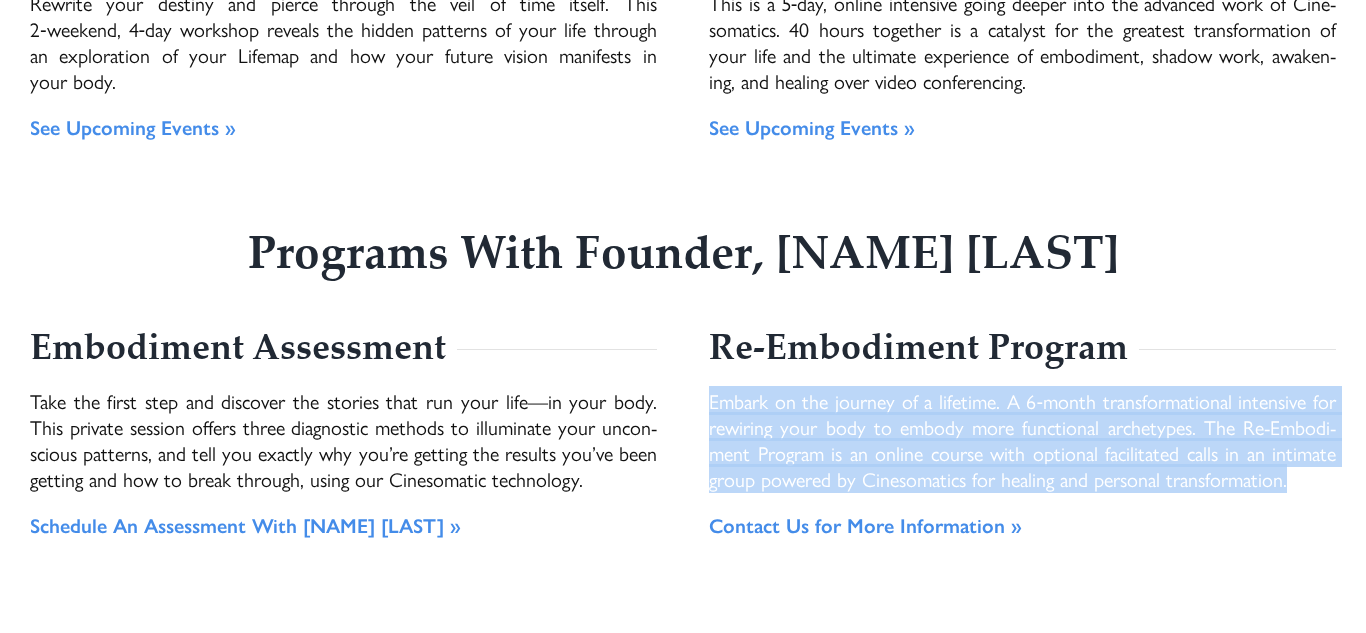 click on "Embark on the jour­ney of a life­time. A 6‑month trans­for­ma­tion­al inten­sive for rewiring your body to embody more func­tion­al arche­types. The Re-Embod­i­ment Pro­gram is an online course with option­al facil­i­tat­ed calls in an inti­mate group pow­ered by Cine­so­mat­ics for heal­ing and per­son­al transformation." at bounding box center [1022, 440] 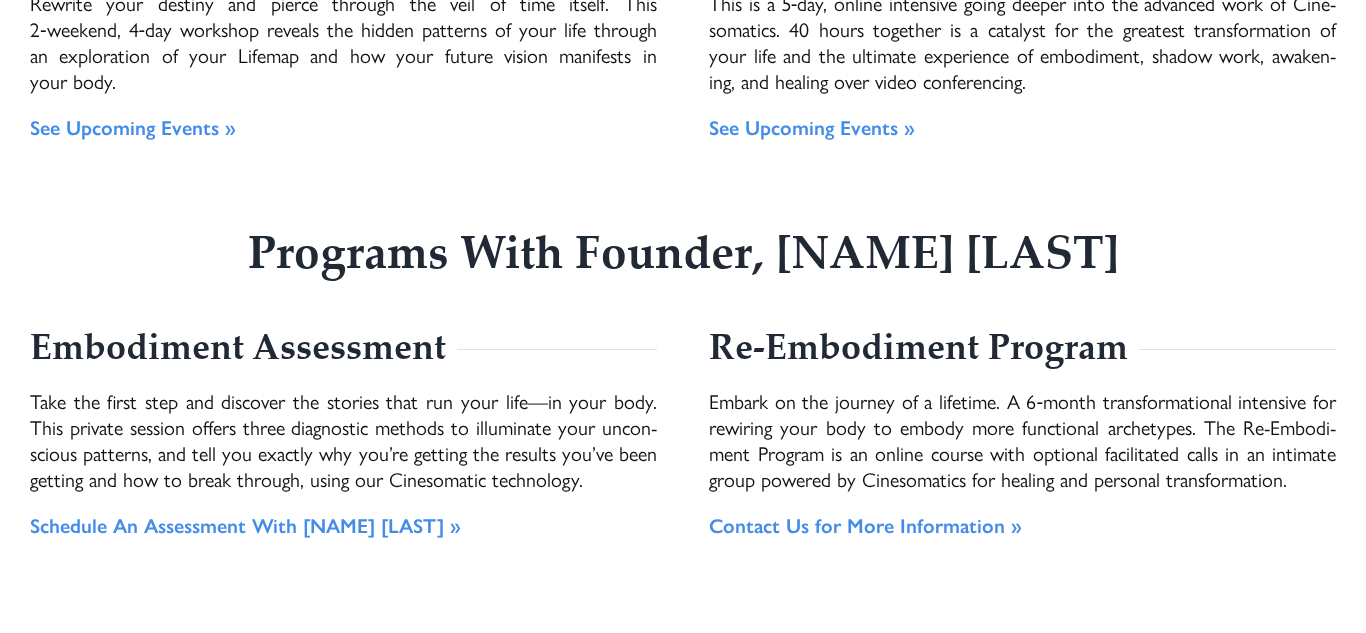click on "Embark on the jour­ney of a life­time. A 6‑month trans­for­ma­tion­al inten­sive for rewiring your body to embody more func­tion­al arche­types. The Re-Embod­i­ment Pro­gram is an online course with option­al facil­i­tat­ed calls in an inti­mate group pow­ered by Cine­so­mat­ics for heal­ing and per­son­al transformation." at bounding box center [1022, 440] 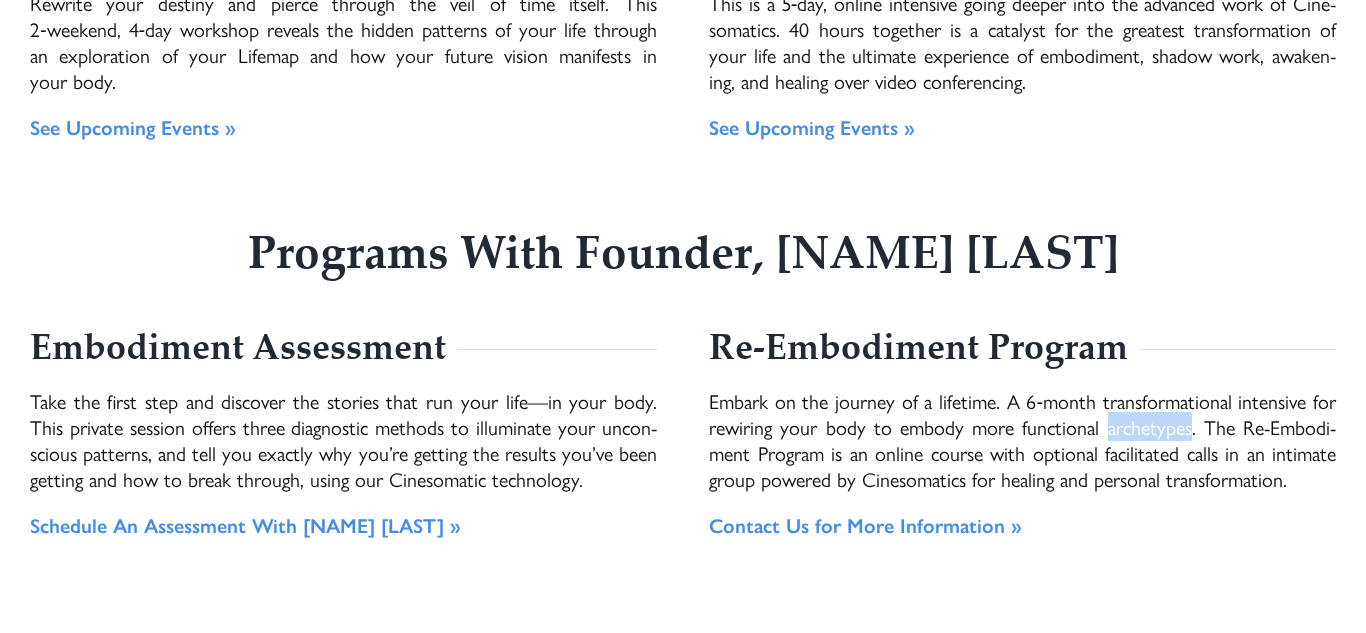 click on "Embark on the jour­ney of a life­time. A 6‑month trans­for­ma­tion­al inten­sive for rewiring your body to embody more func­tion­al arche­types. The Re-Embod­i­ment Pro­gram is an online course with option­al facil­i­tat­ed calls in an inti­mate group pow­ered by Cine­so­mat­ics for heal­ing and per­son­al transformation." at bounding box center (1022, 440) 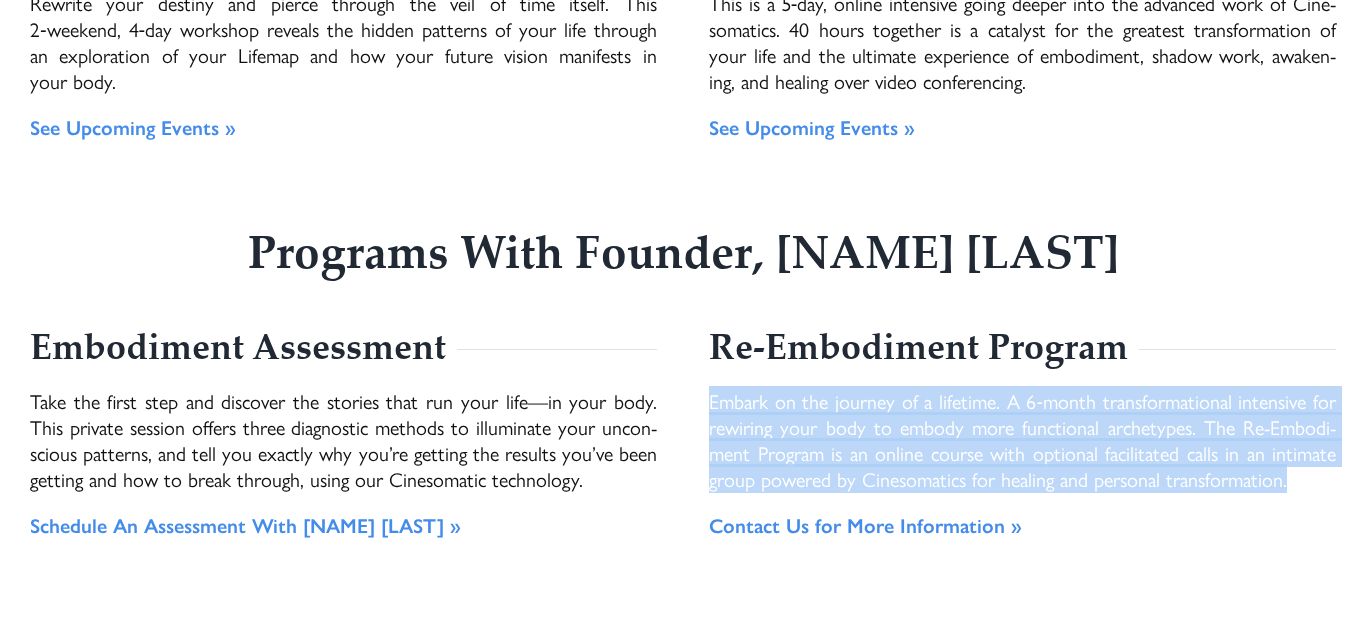 click on "Embark on the jour­ney of a life­time. A 6‑month trans­for­ma­tion­al inten­sive for rewiring your body to embody more func­tion­al arche­types. The Re-Embod­i­ment Pro­gram is an online course with option­al facil­i­tat­ed calls in an inti­mate group pow­ered by Cine­so­mat­ics for heal­ing and per­son­al transformation." at bounding box center [1022, 440] 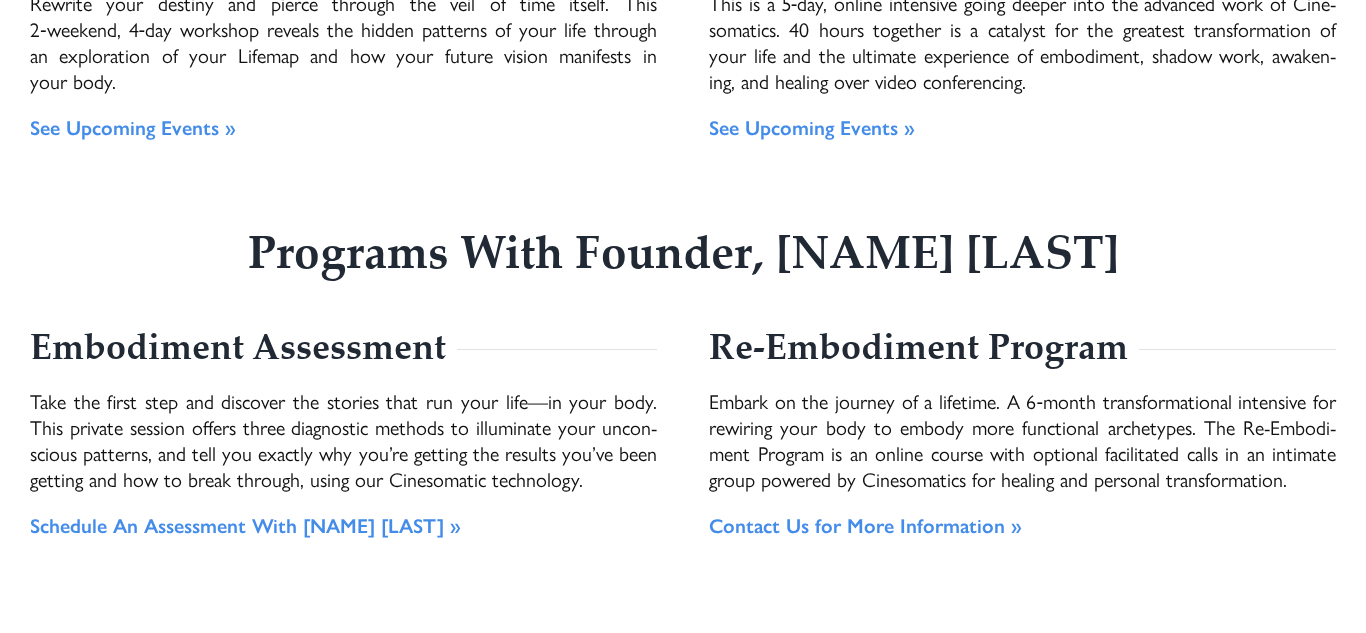 click on "Embark on the jour­ney of a life­time. A 6‑month trans­for­ma­tion­al inten­sive for rewiring your body to embody more func­tion­al arche­types. The Re-Embod­i­ment Pro­gram is an online course with option­al facil­i­tat­ed calls in an inti­mate group pow­ered by Cine­so­mat­ics for heal­ing and per­son­al transformation." at bounding box center (1022, 440) 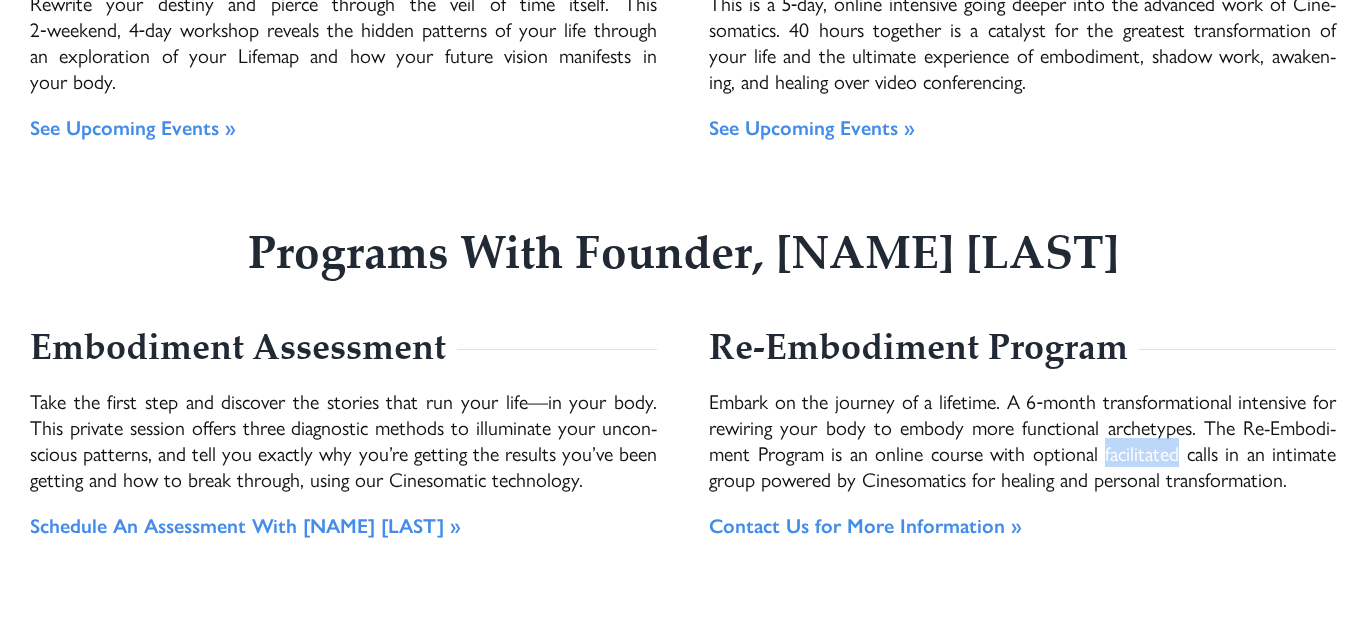 click on "Embark on the jour­ney of a life­time. A 6‑month trans­for­ma­tion­al inten­sive for rewiring your body to embody more func­tion­al arche­types. The Re-Embod­i­ment Pro­gram is an online course with option­al facil­i­tat­ed calls in an inti­mate group pow­ered by Cine­so­mat­ics for heal­ing and per­son­al transformation." at bounding box center (1022, 440) 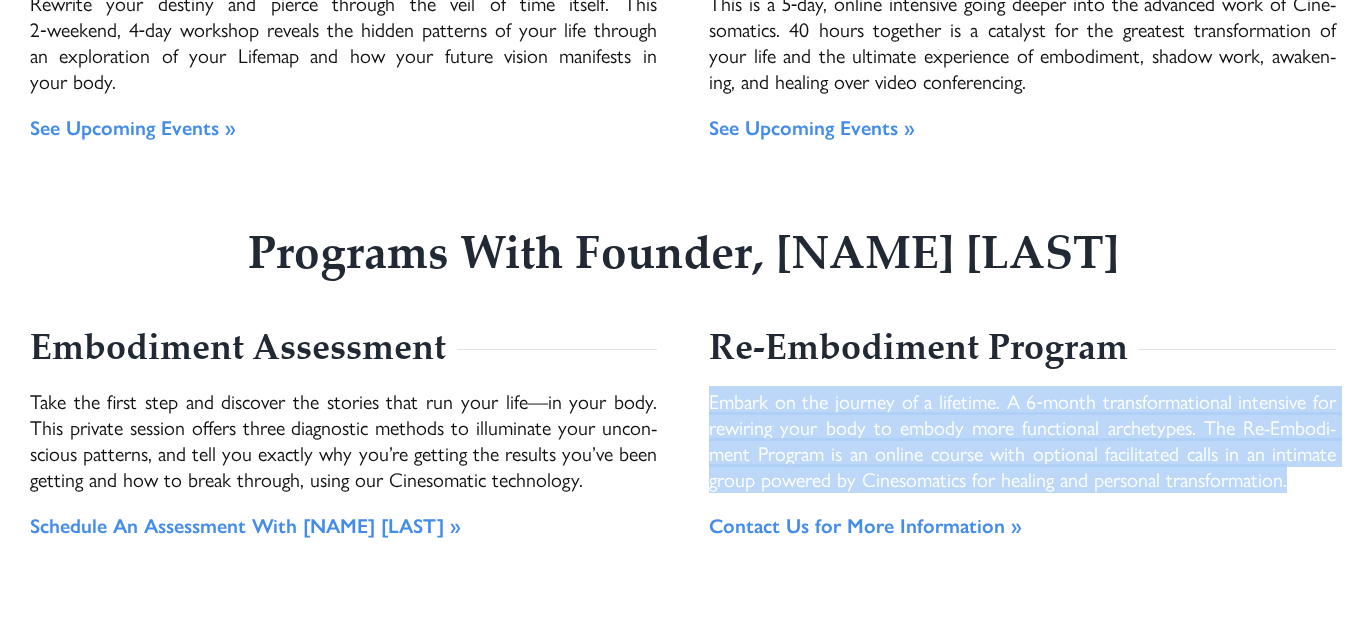 click on "Embark on the jour­ney of a life­time. A 6‑month trans­for­ma­tion­al inten­sive for rewiring your body to embody more func­tion­al arche­types. The Re-Embod­i­ment Pro­gram is an online course with option­al facil­i­tat­ed calls in an inti­mate group pow­ered by Cine­so­mat­ics for heal­ing and per­son­al transformation." at bounding box center (1022, 440) 